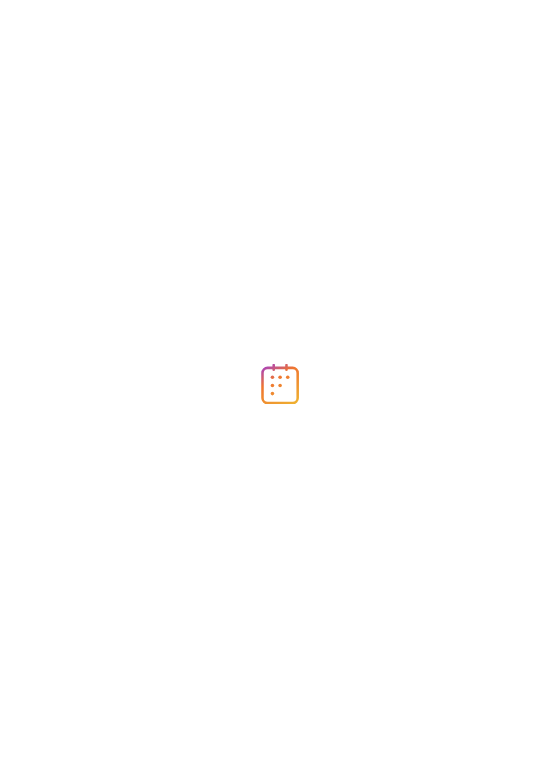 scroll, scrollTop: 0, scrollLeft: 0, axis: both 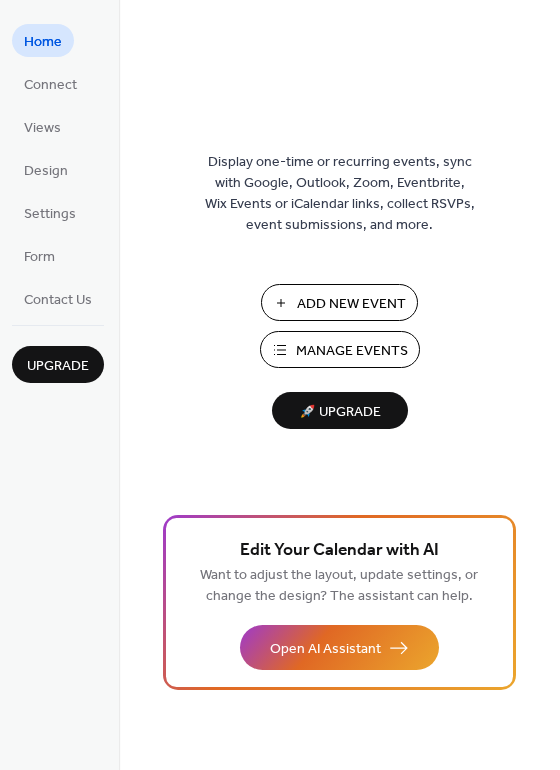 click on "Manage Events" at bounding box center [352, 351] 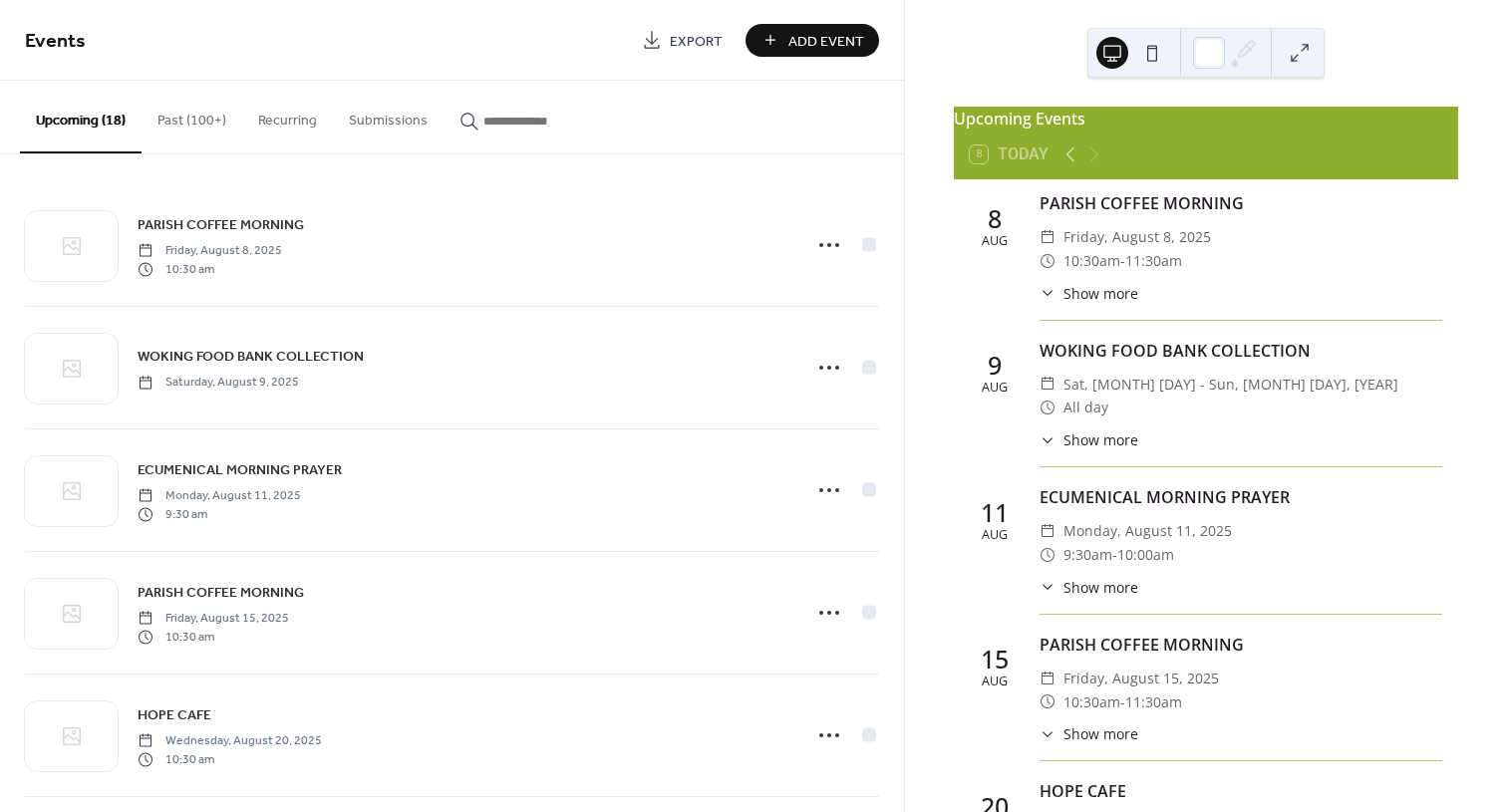 scroll, scrollTop: 0, scrollLeft: 0, axis: both 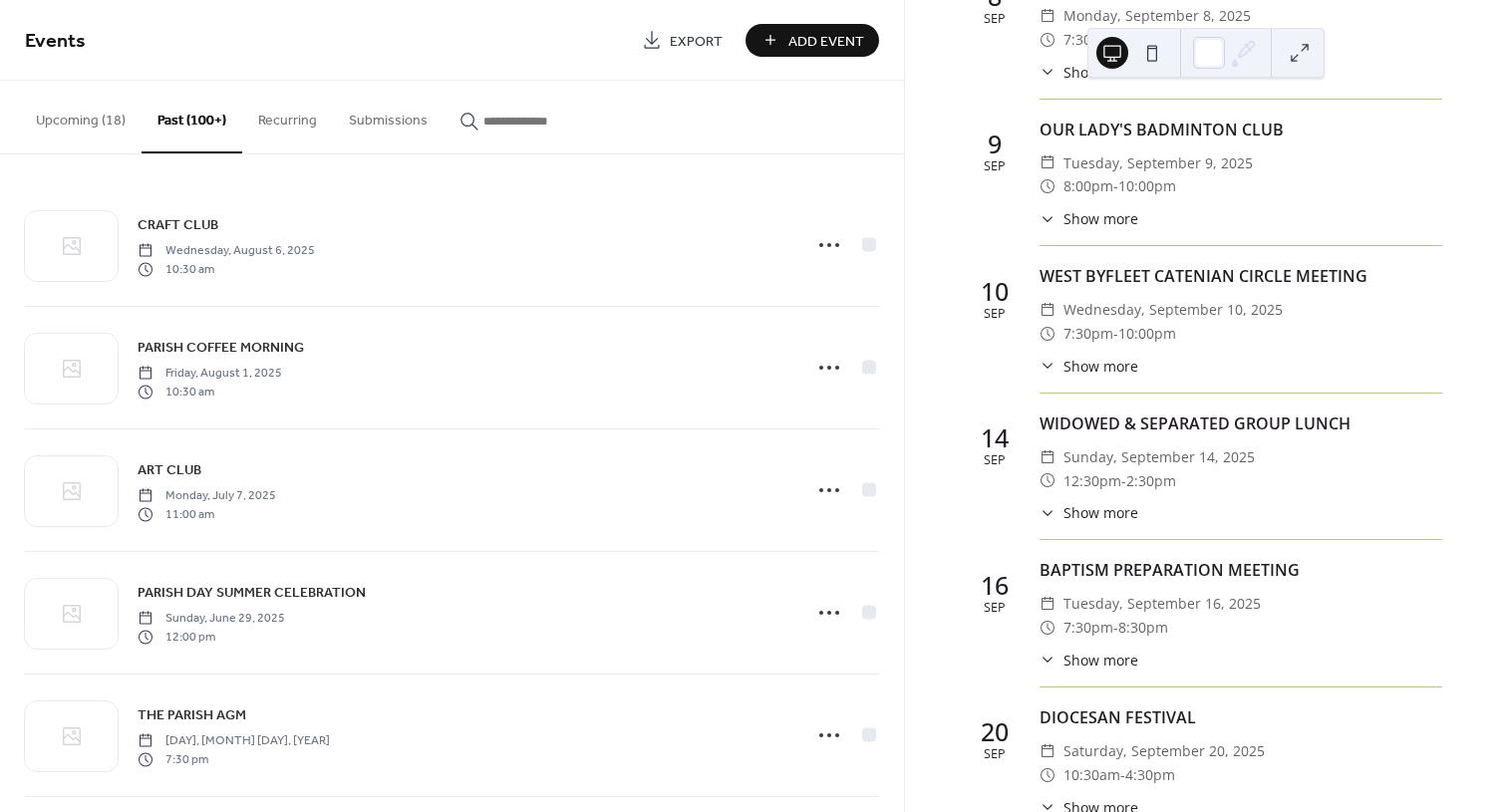 click on "Upcoming (18)" at bounding box center (81, 116) 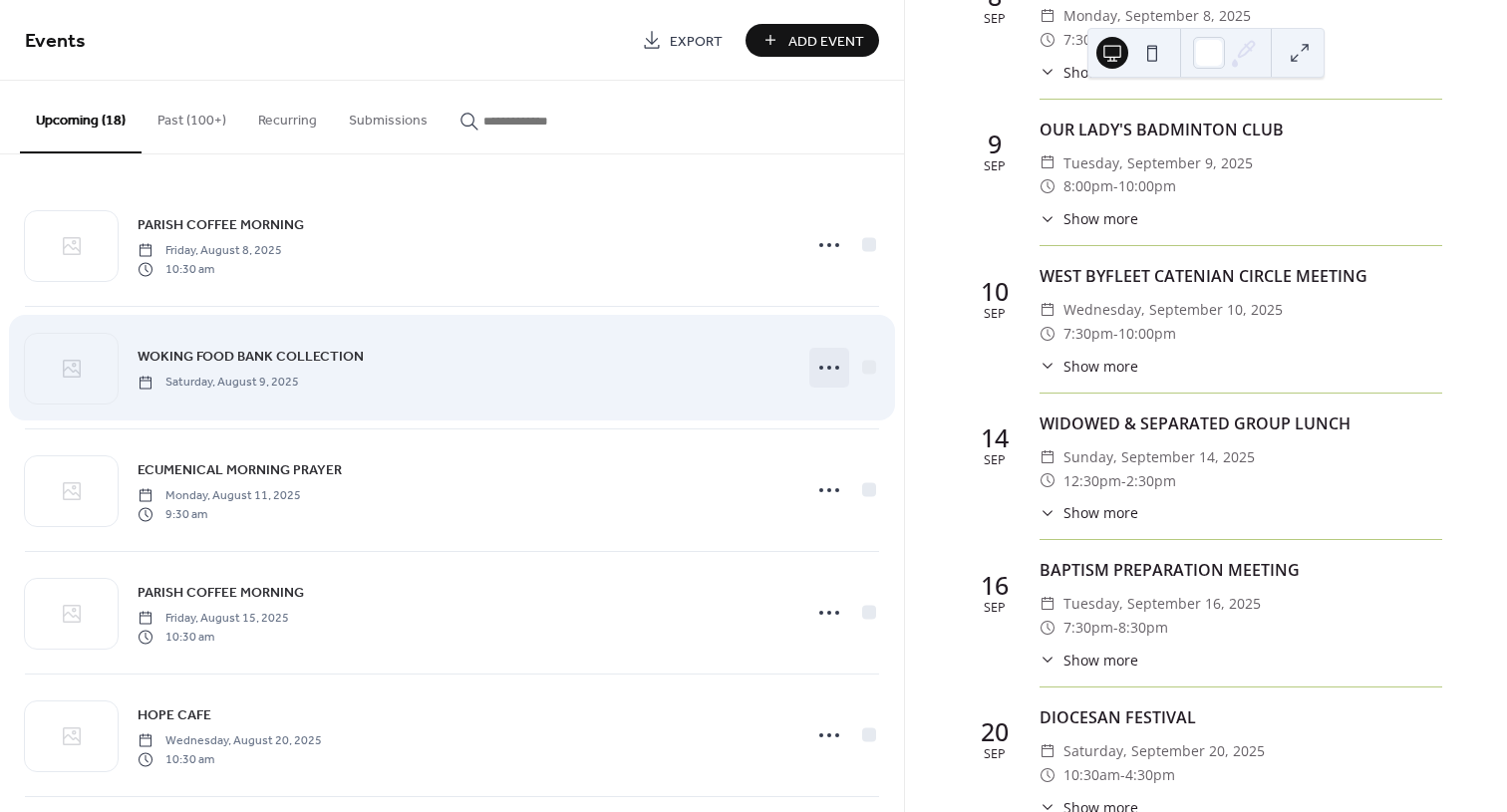 click 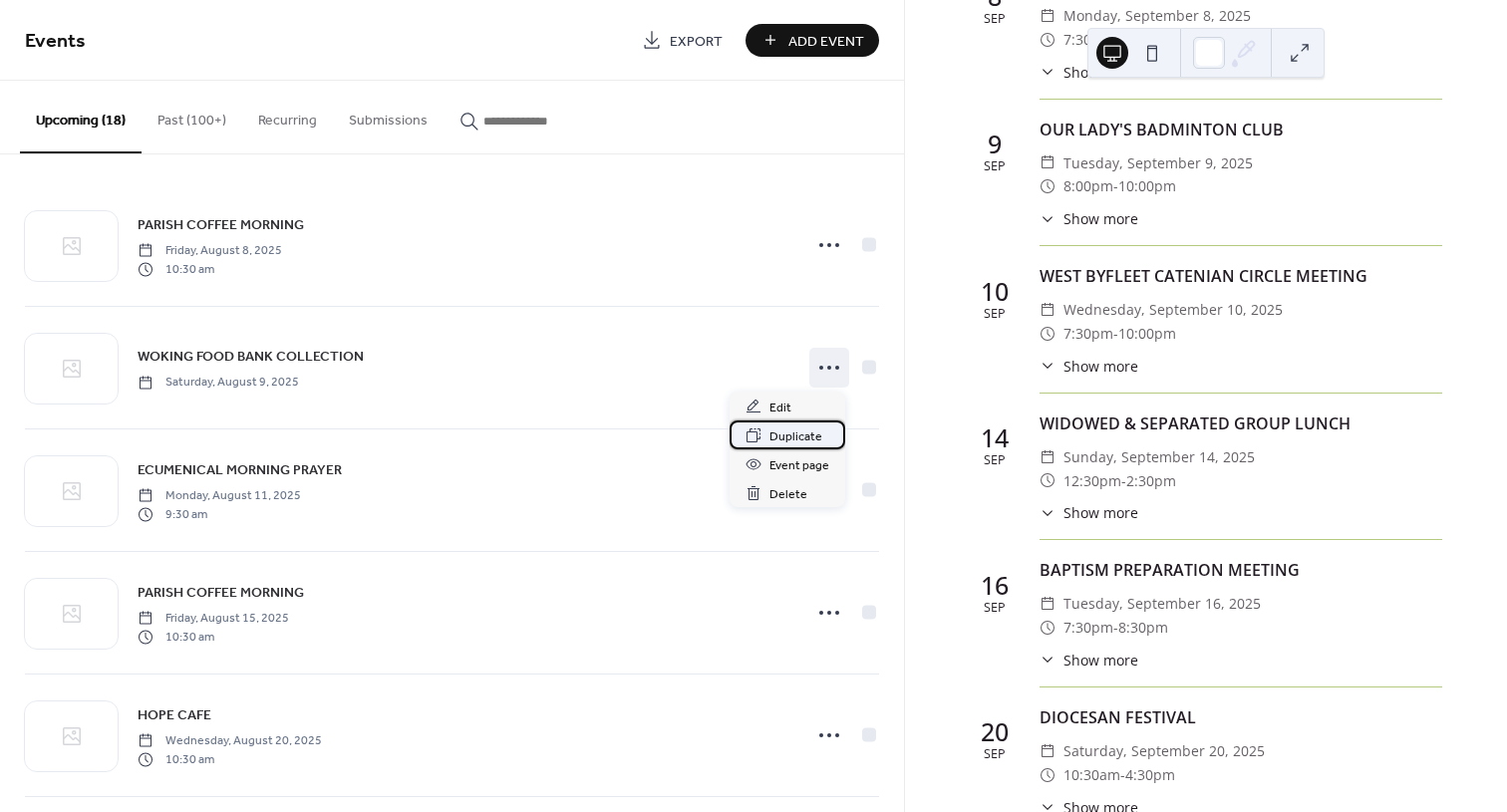 click on "Duplicate" at bounding box center (795, 436) 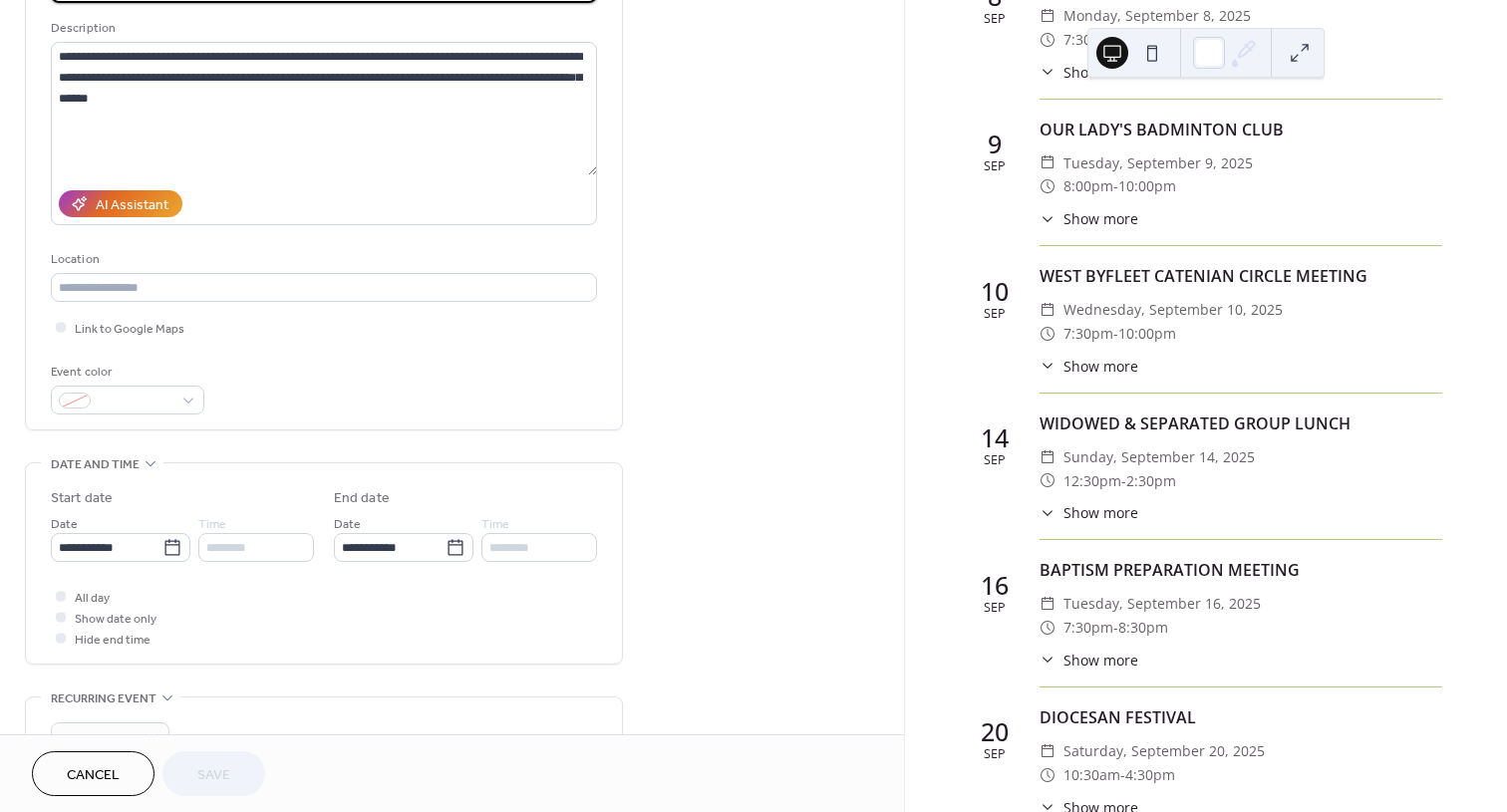 scroll, scrollTop: 299, scrollLeft: 0, axis: vertical 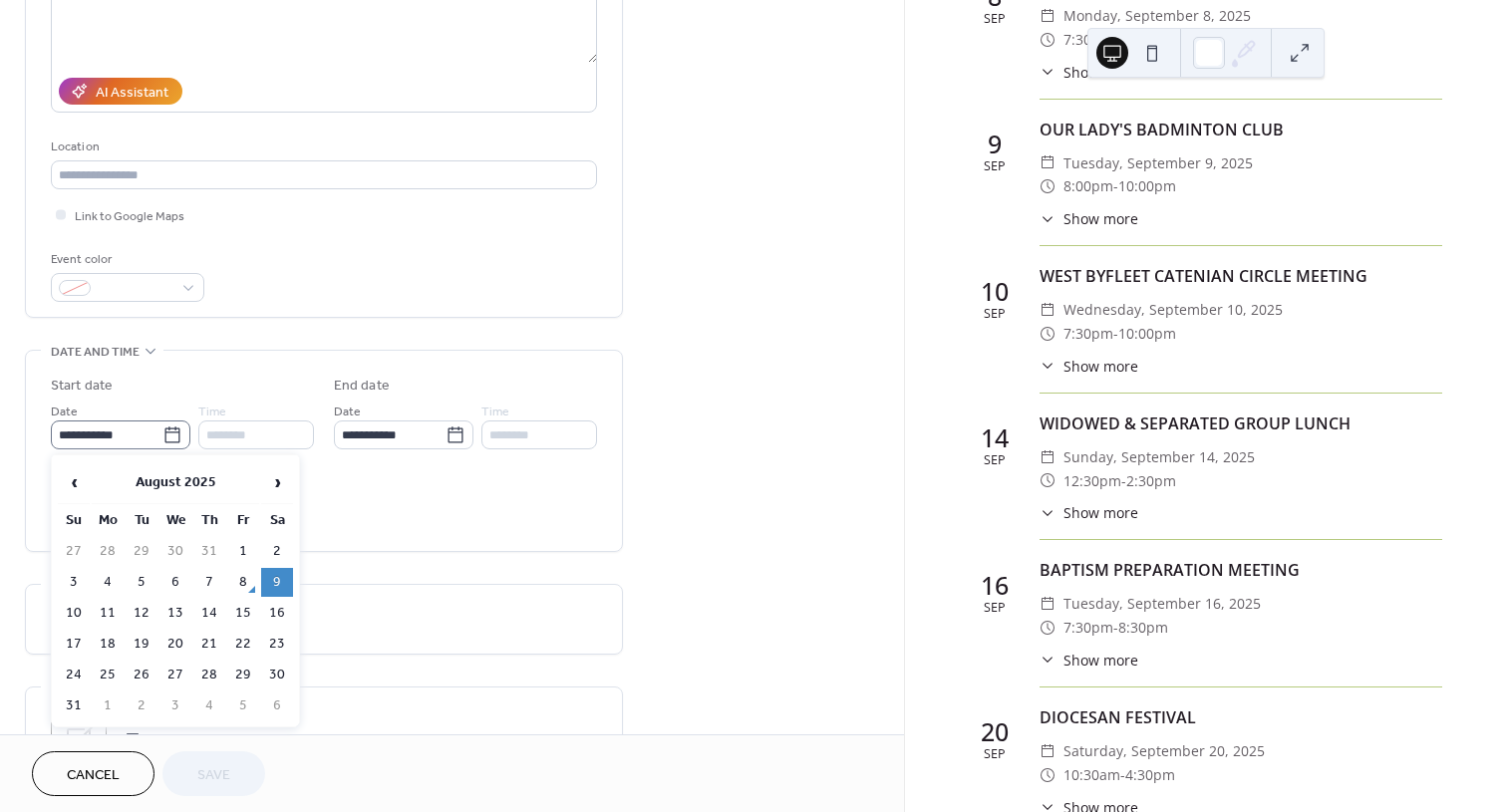 click 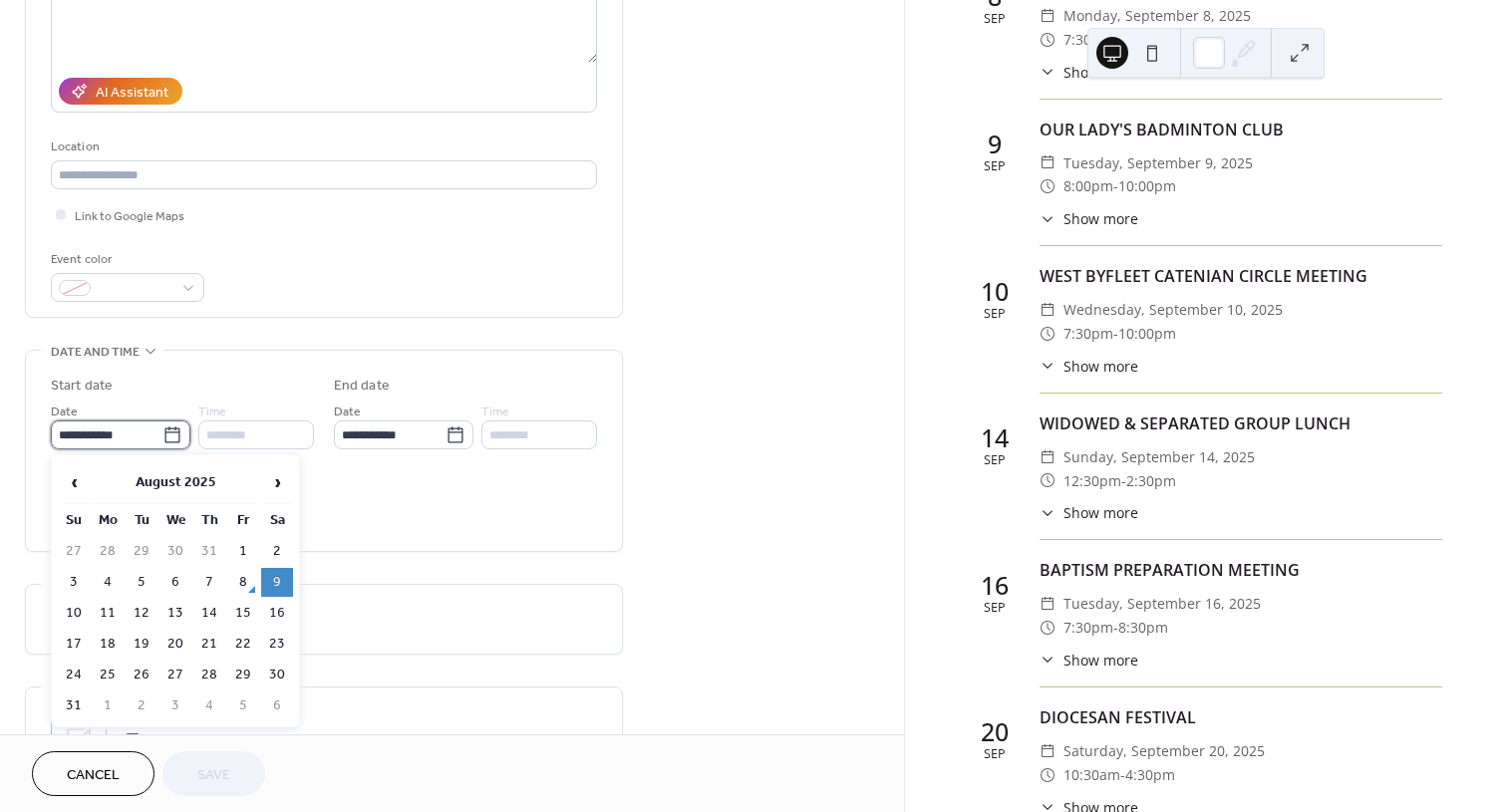 click on "**********" at bounding box center [107, 434] 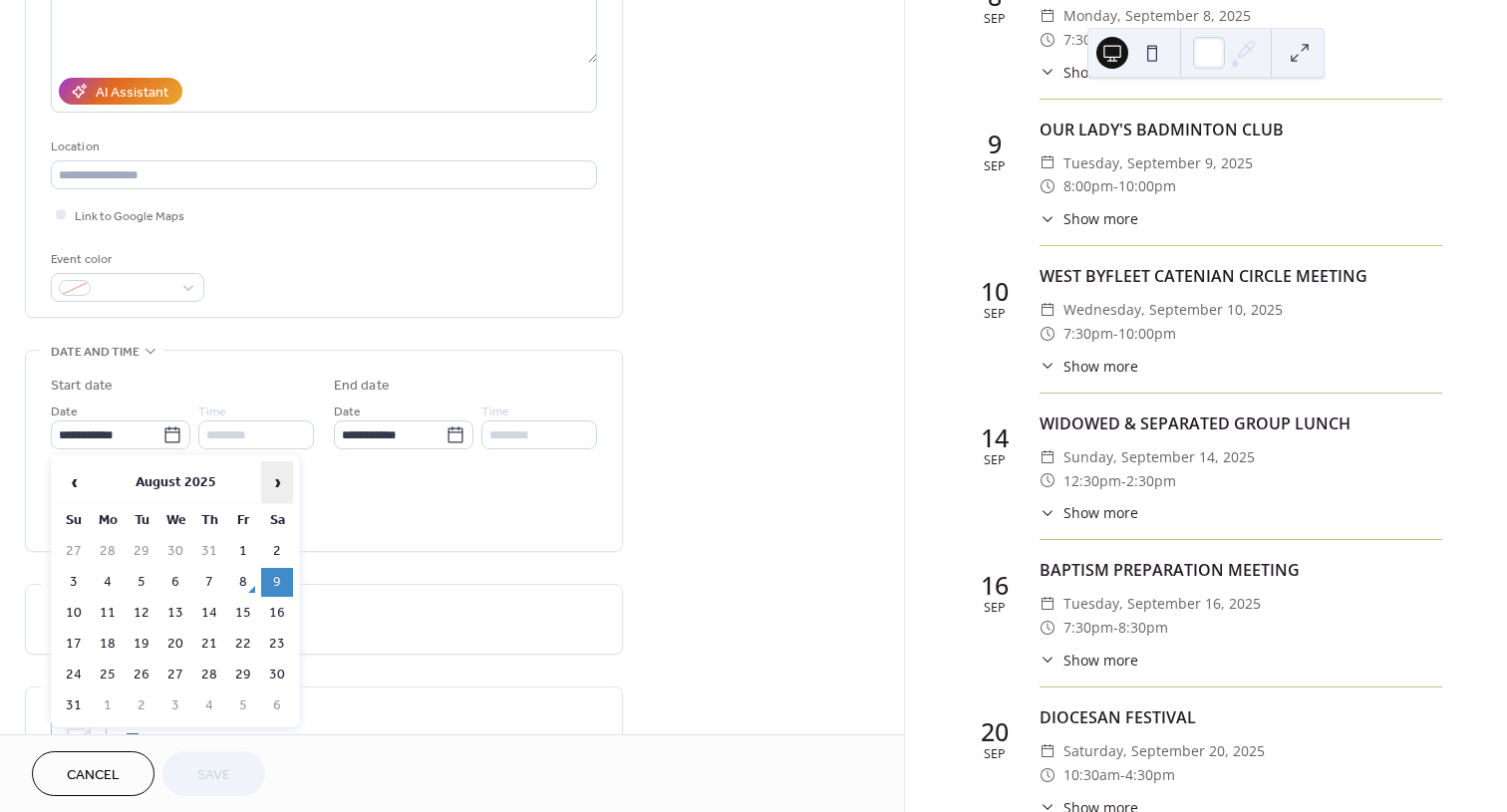 click on "›" at bounding box center [277, 482] 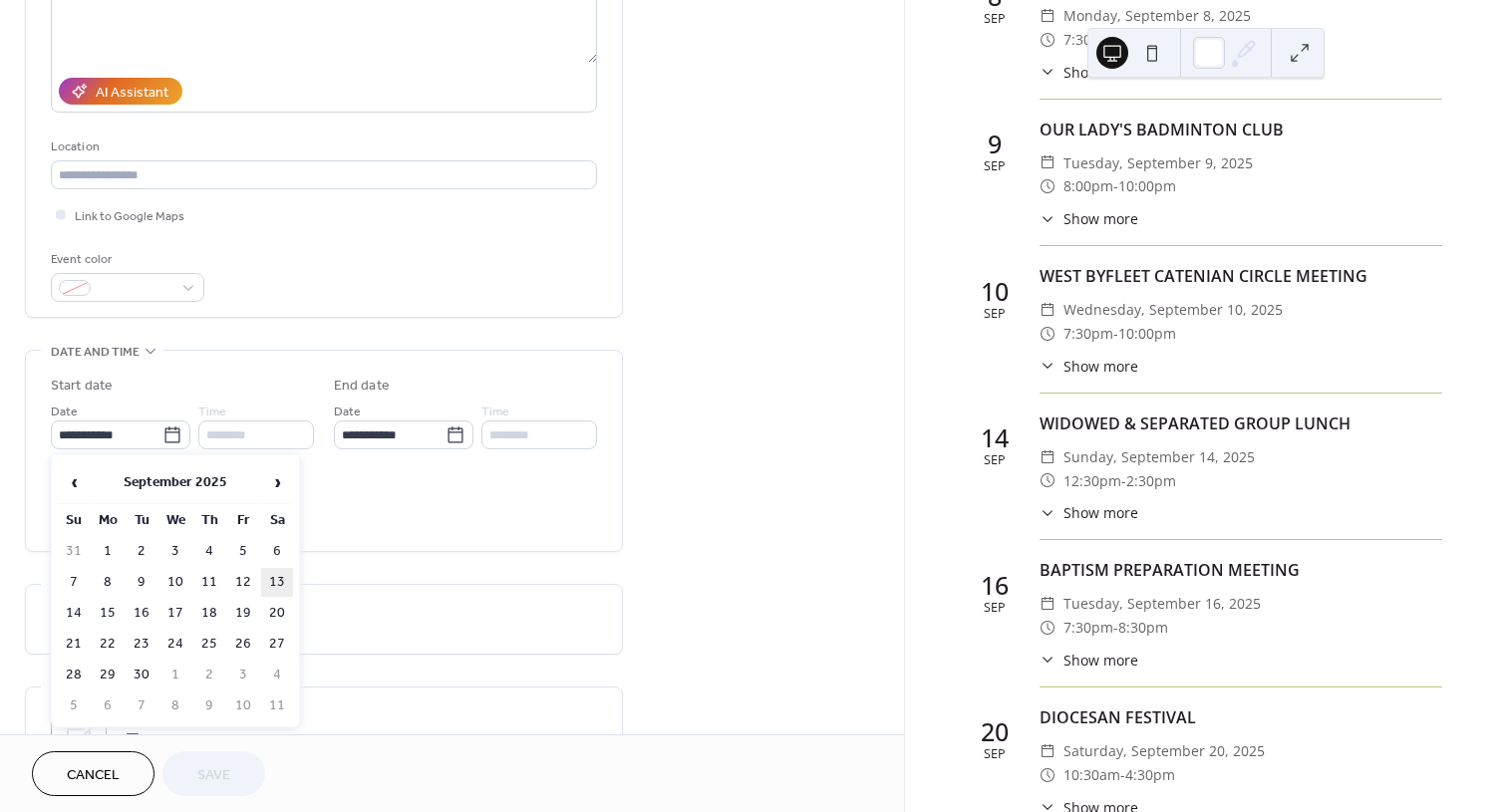 click on "13" at bounding box center [277, 582] 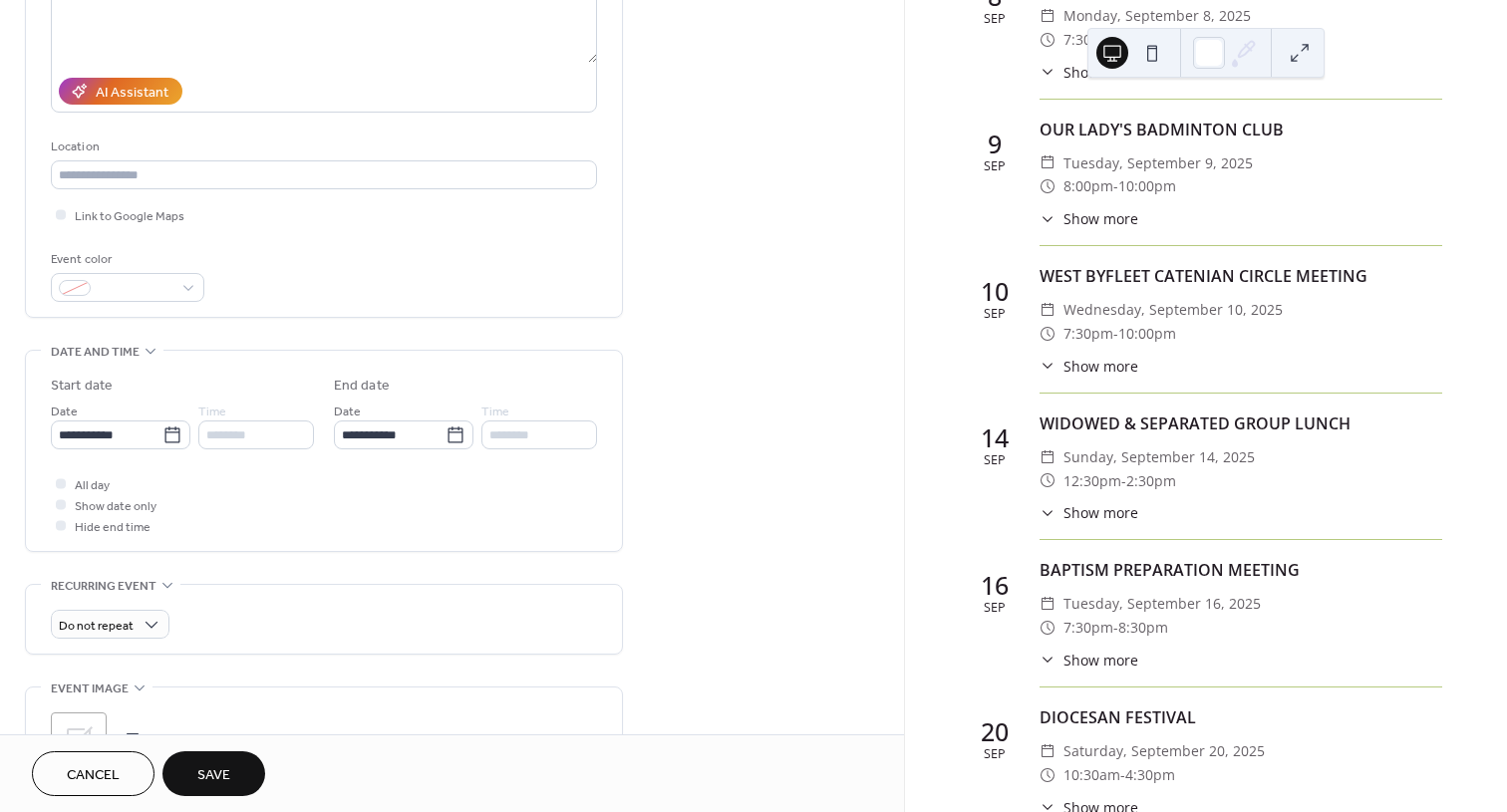 click on "Save" at bounding box center [213, 775] 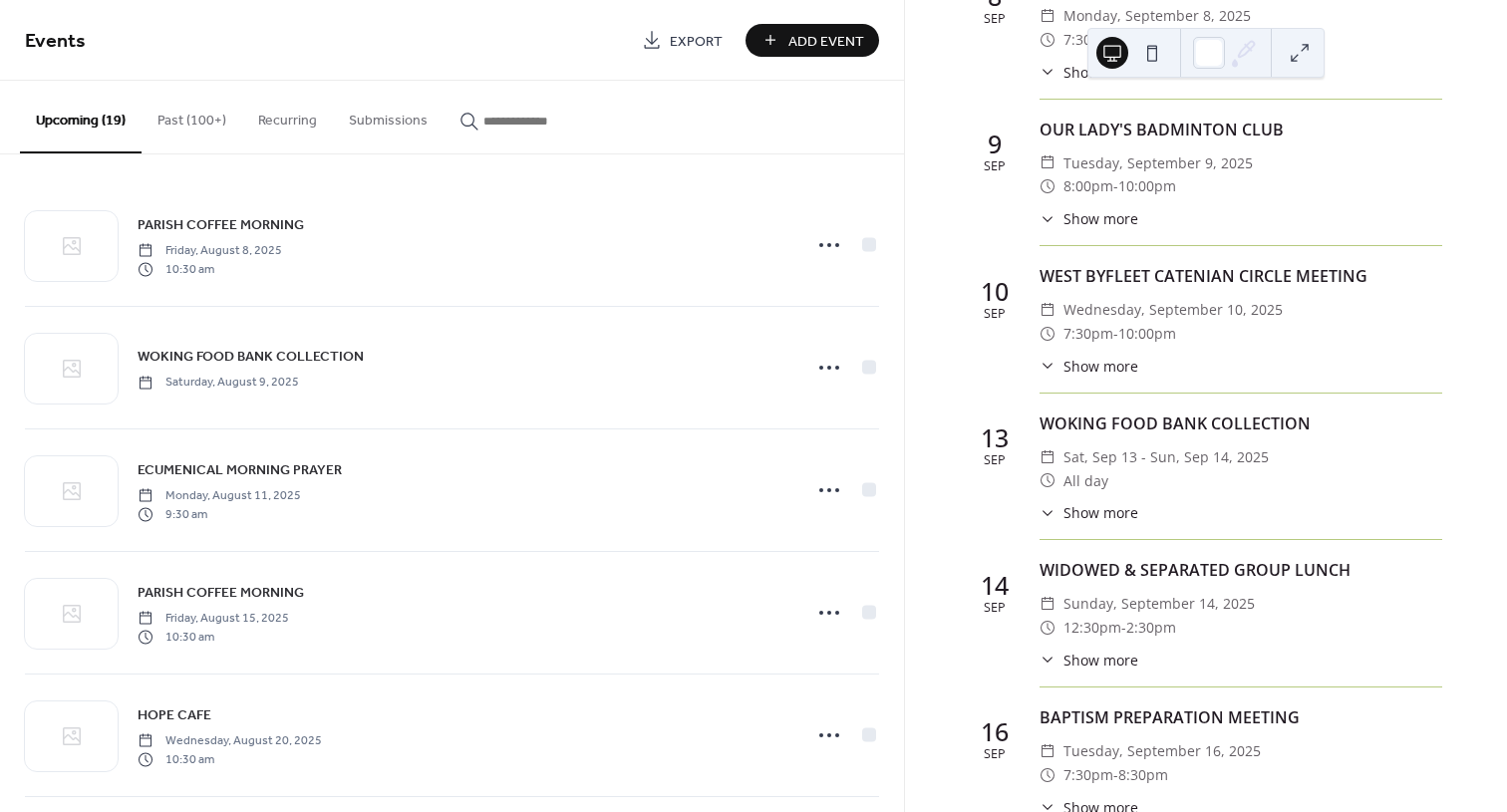 click on "Past (100+)" at bounding box center [191, 116] 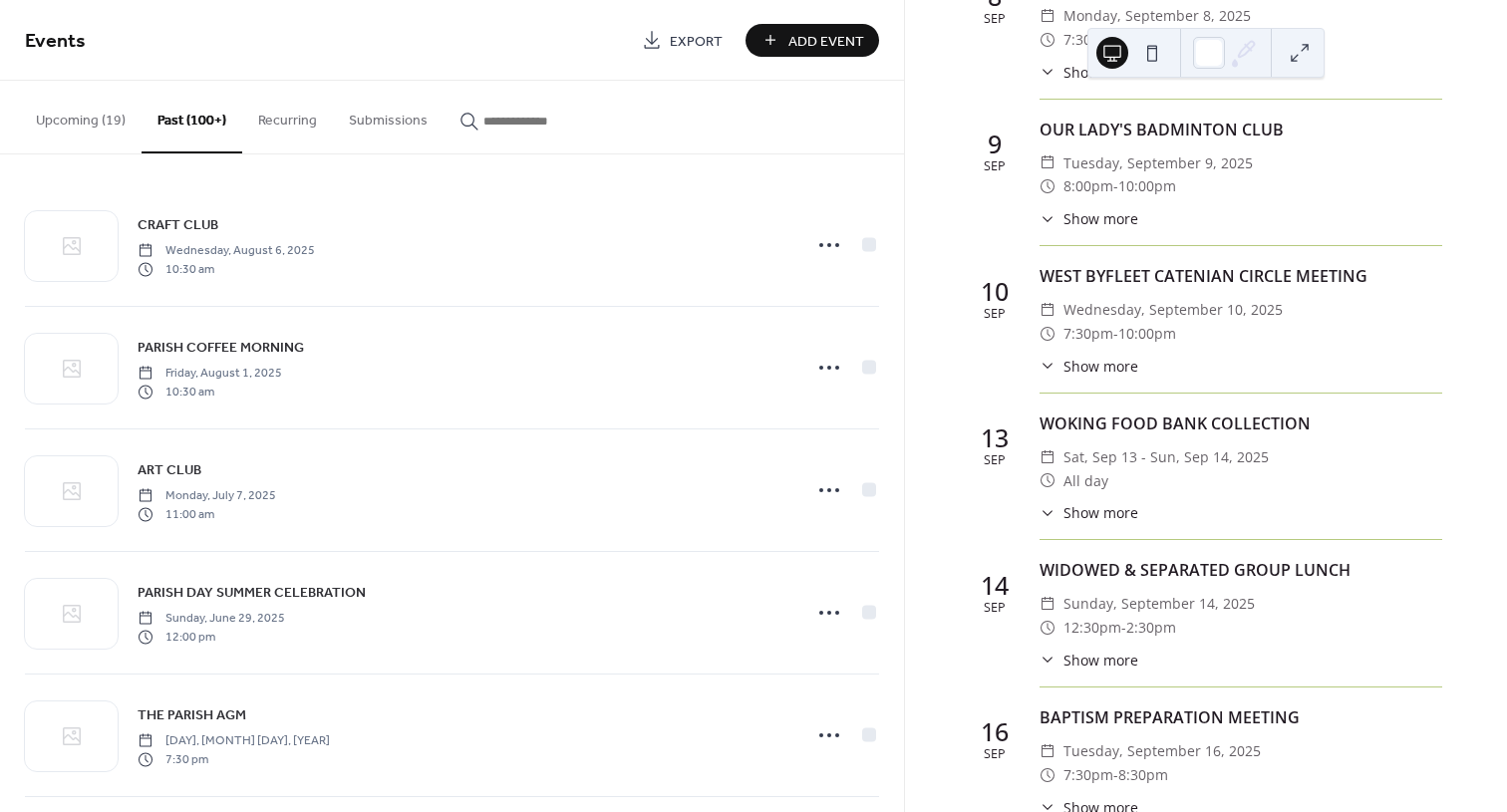 click at bounding box center [543, 121] 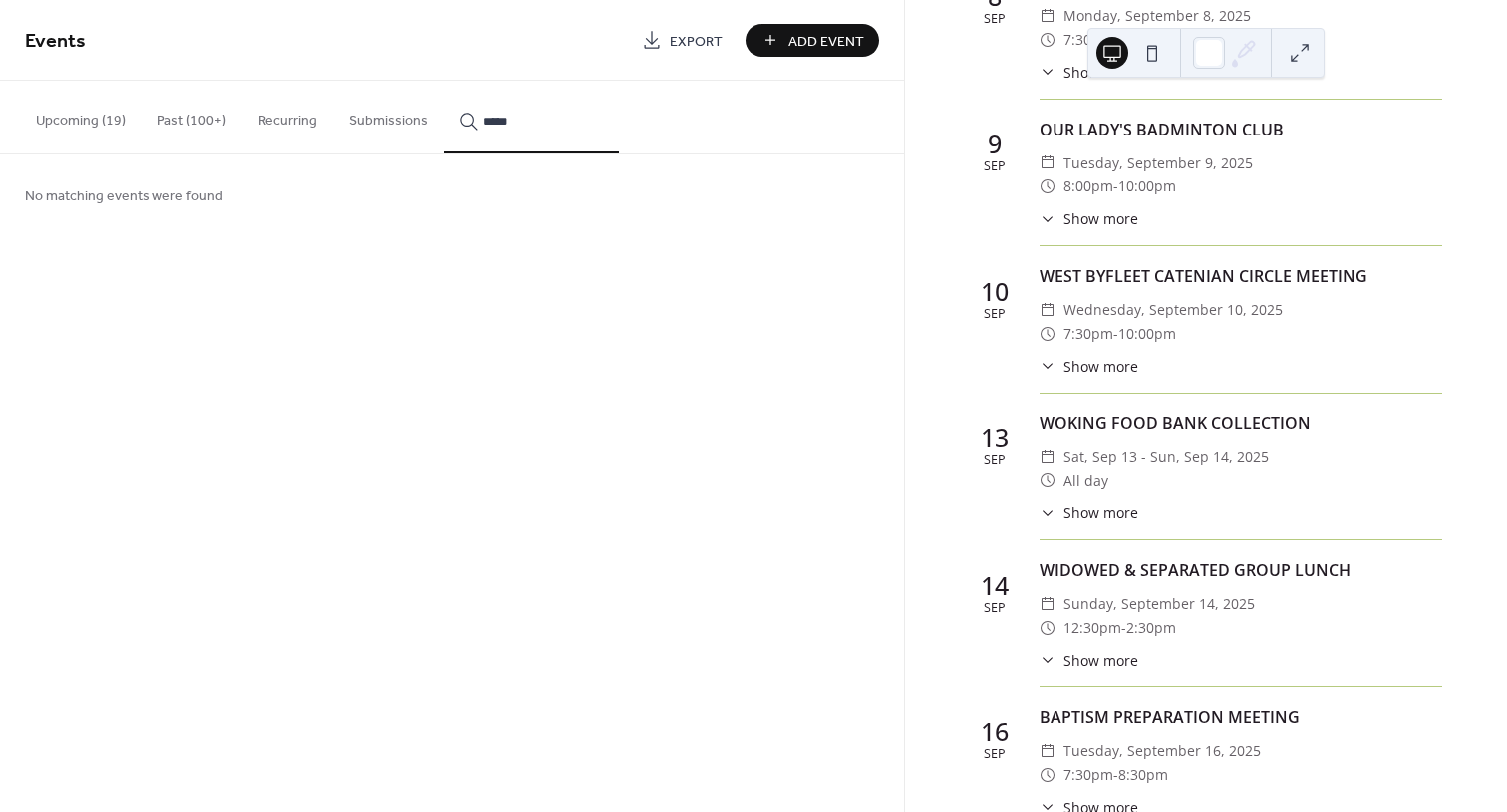 type on "*****" 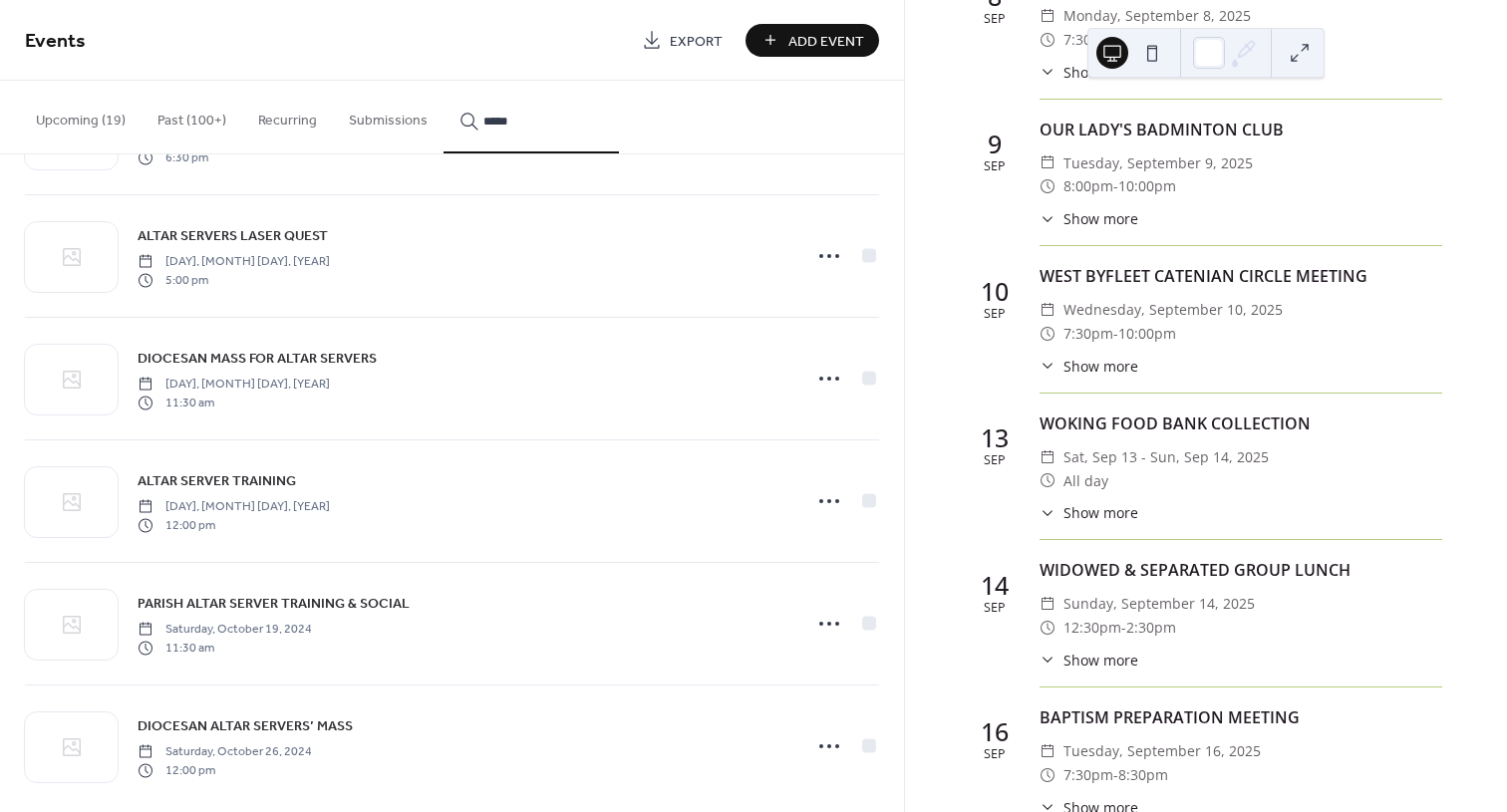 scroll, scrollTop: 259, scrollLeft: 0, axis: vertical 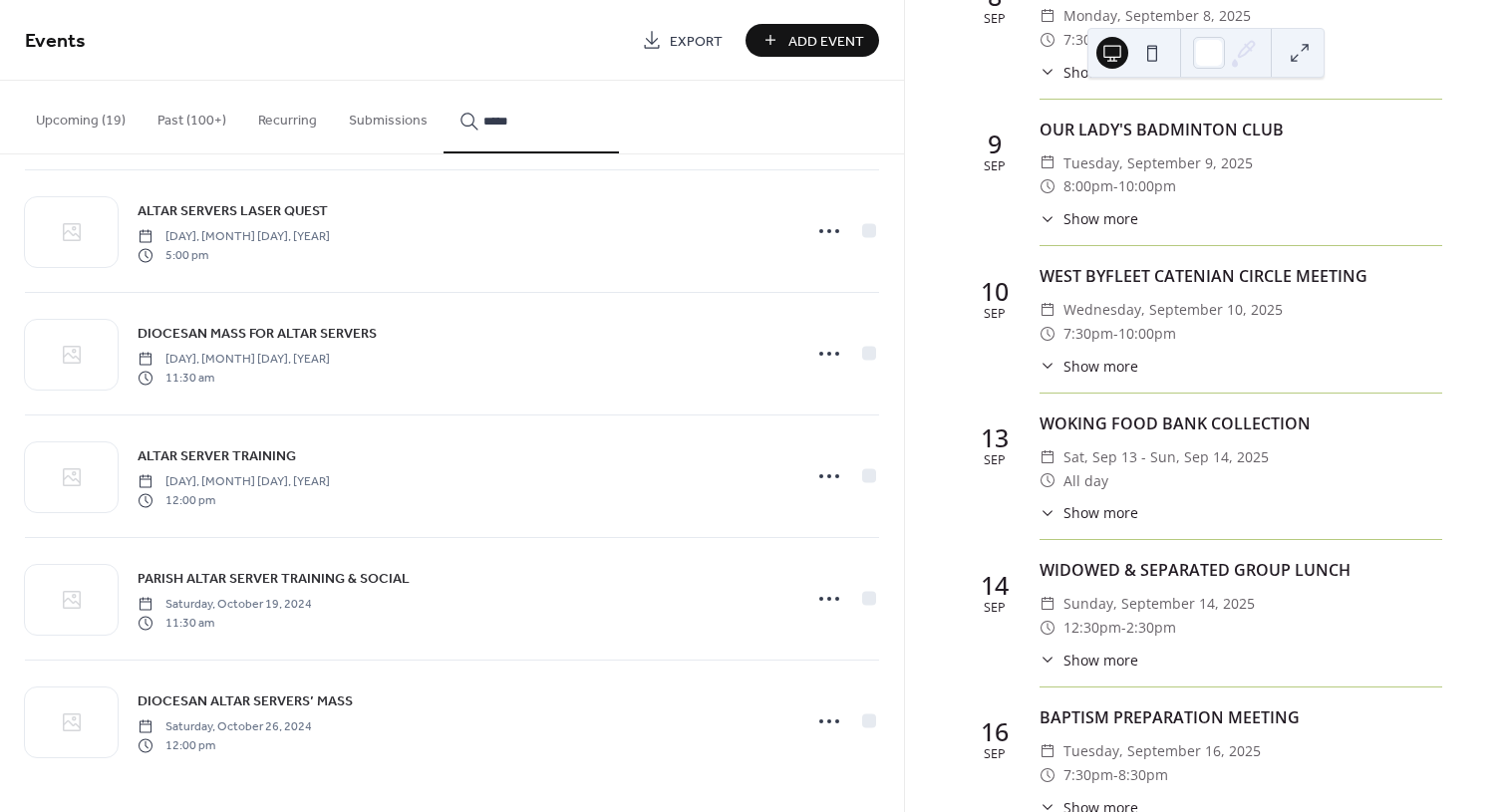 click 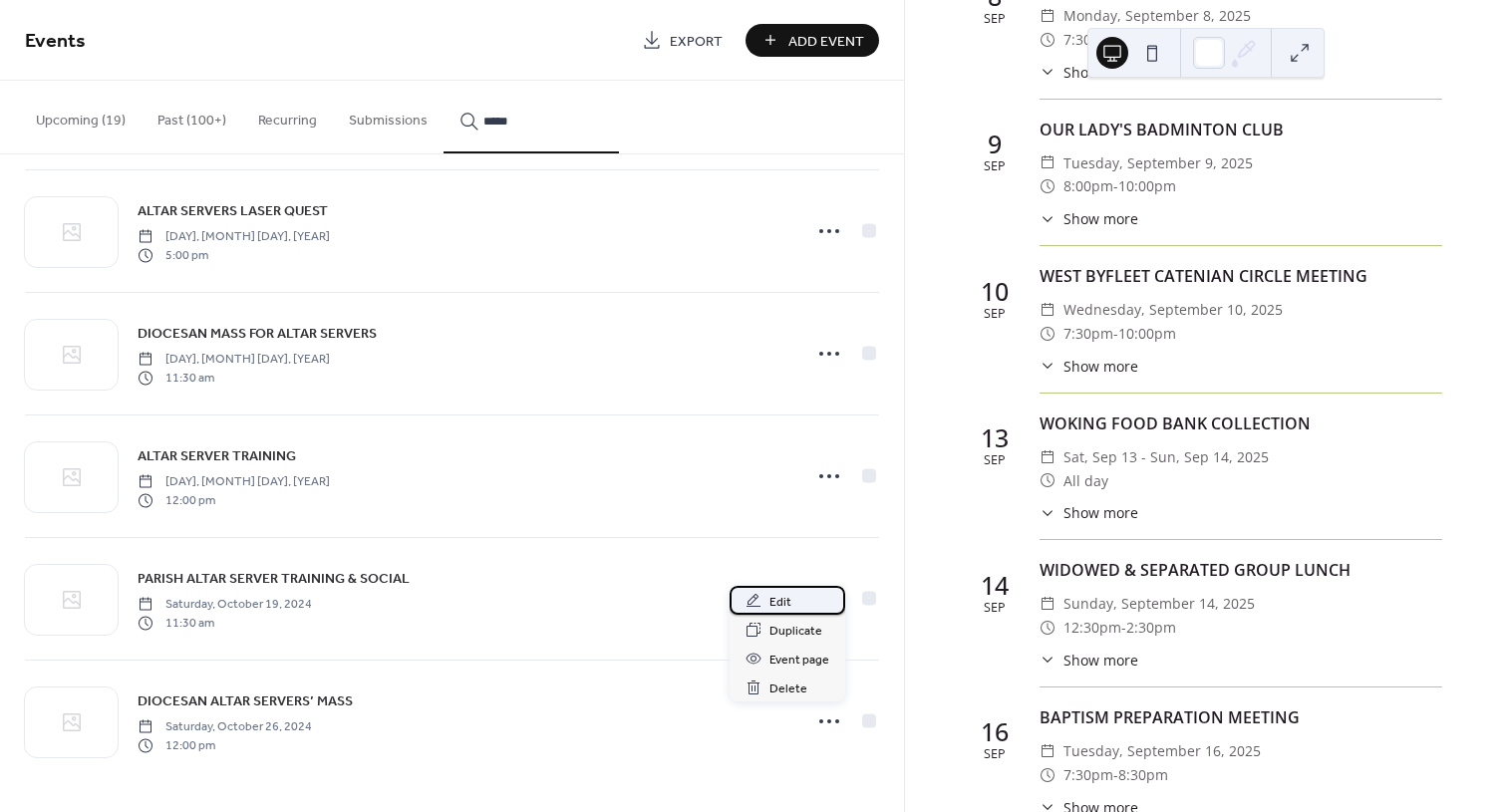 click on "Edit" at bounding box center (780, 602) 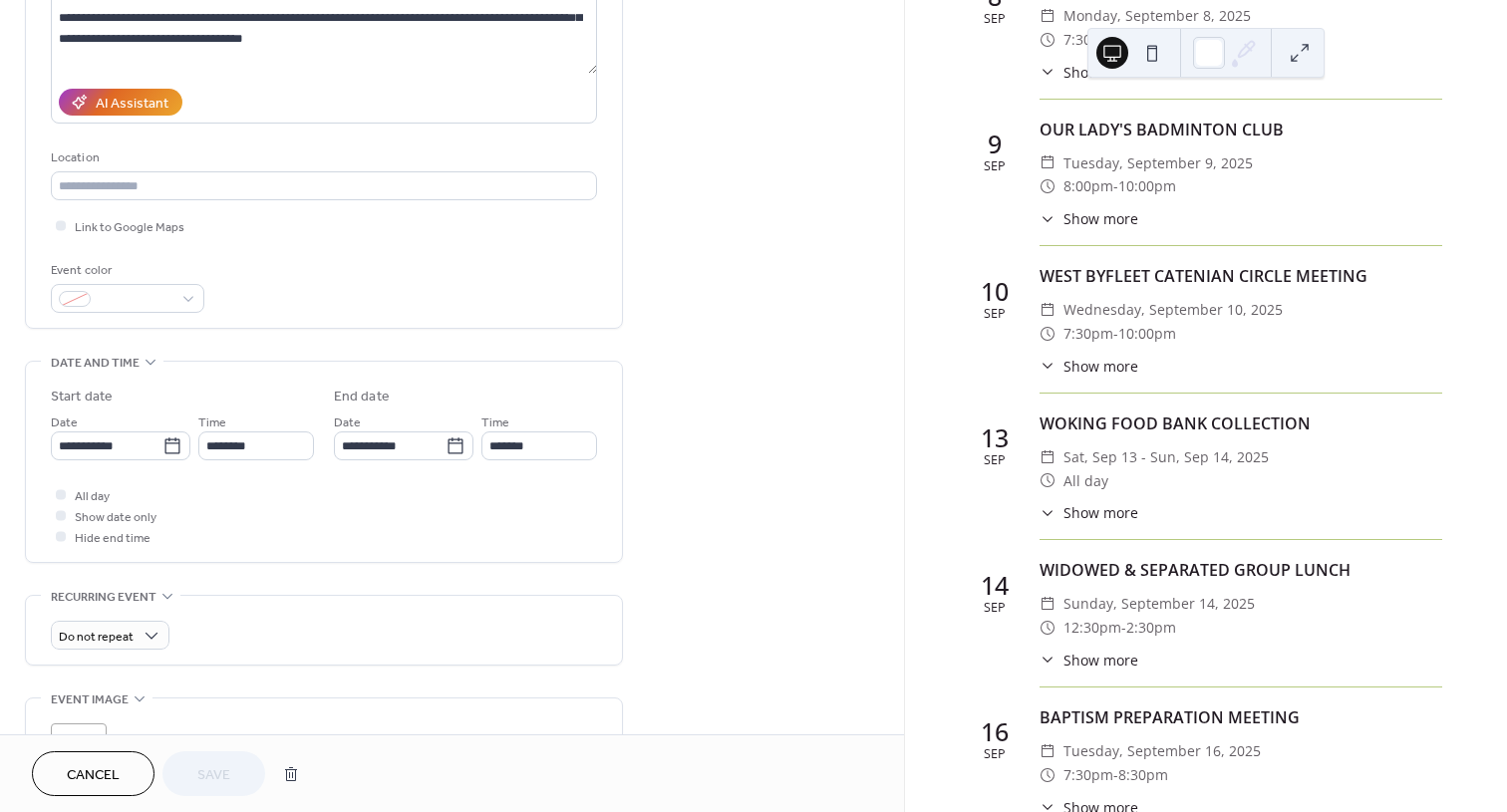 scroll, scrollTop: 299, scrollLeft: 0, axis: vertical 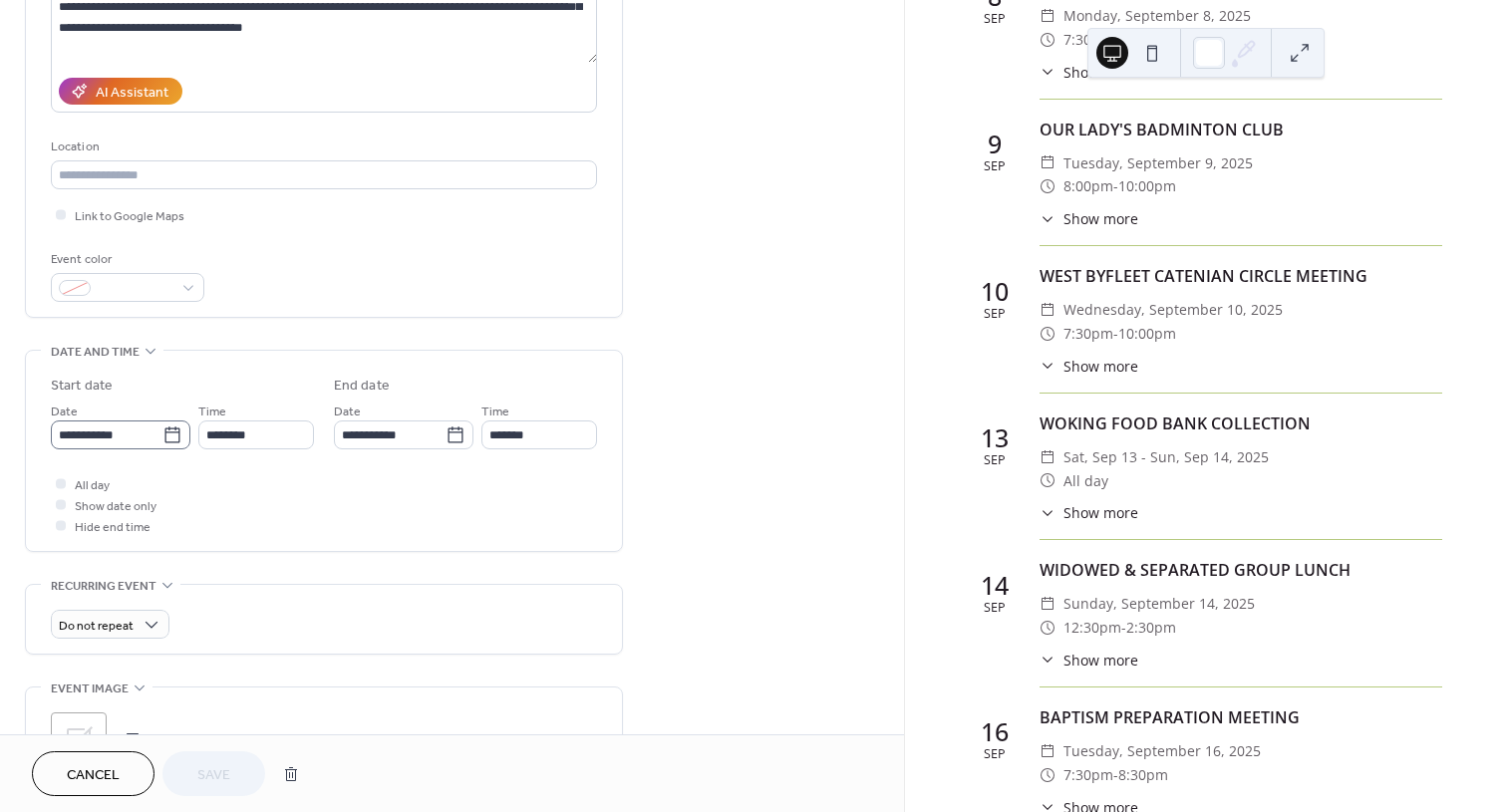 click 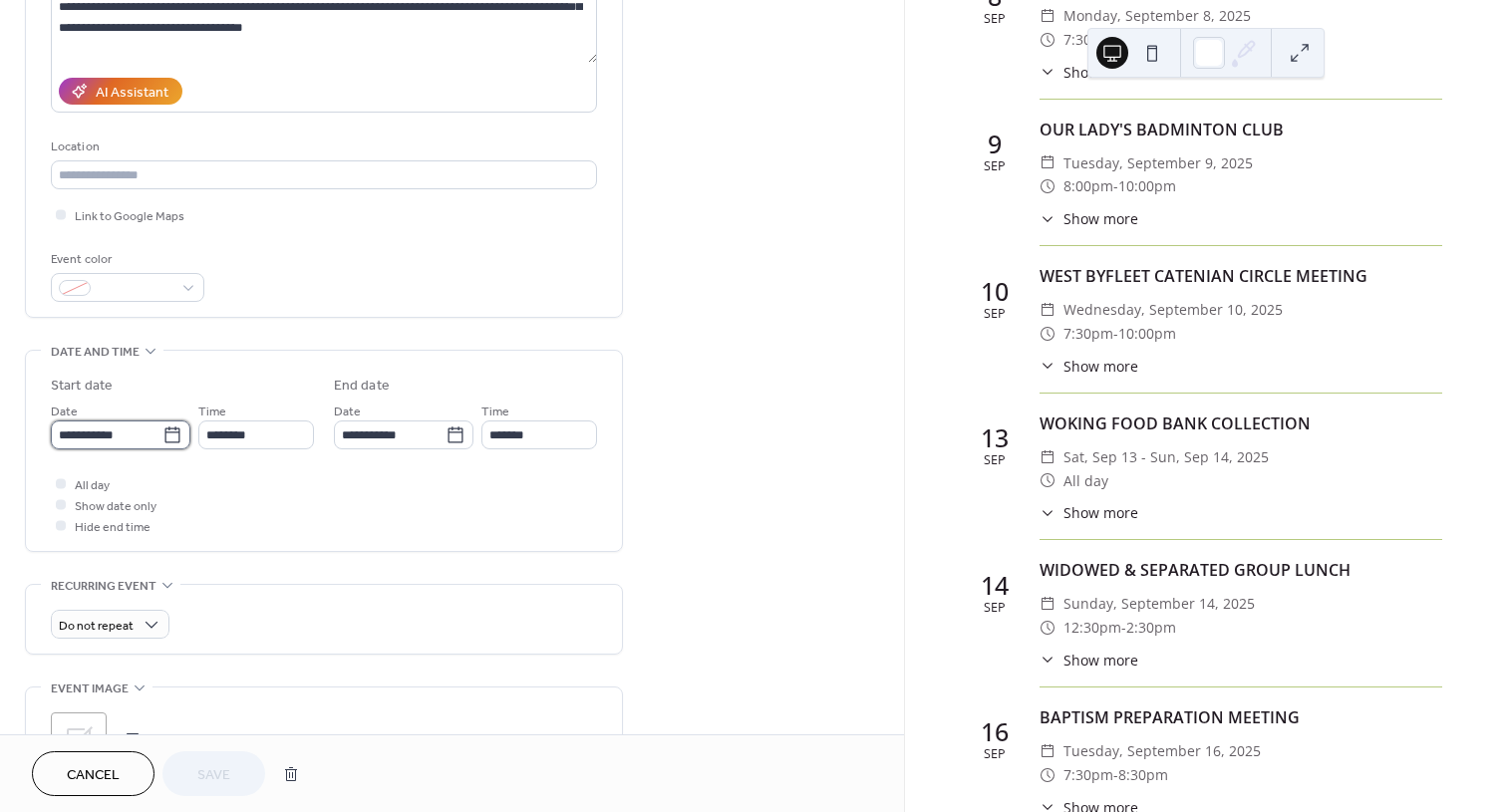 click on "**********" at bounding box center (107, 434) 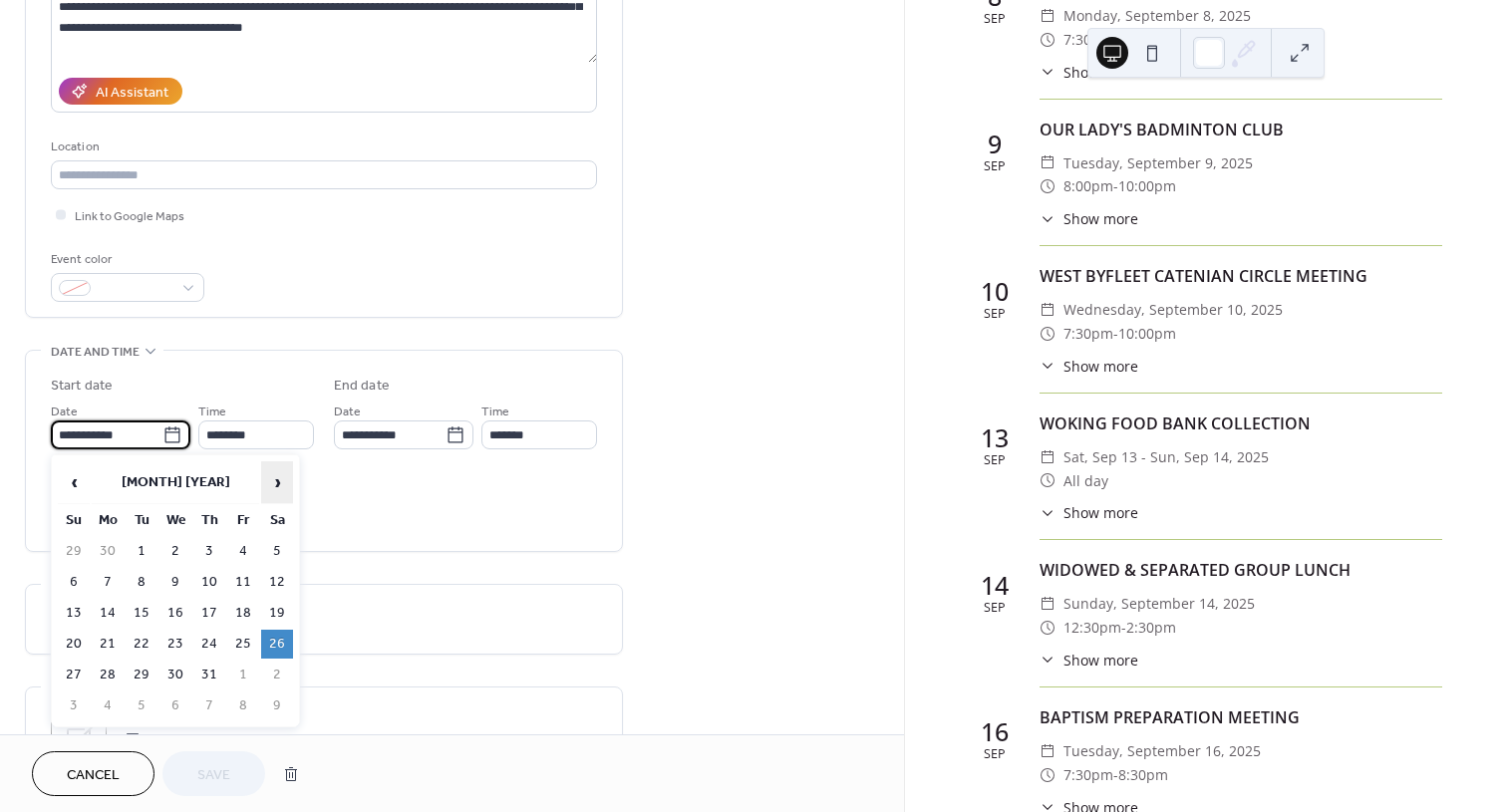 click on "›" at bounding box center (277, 482) 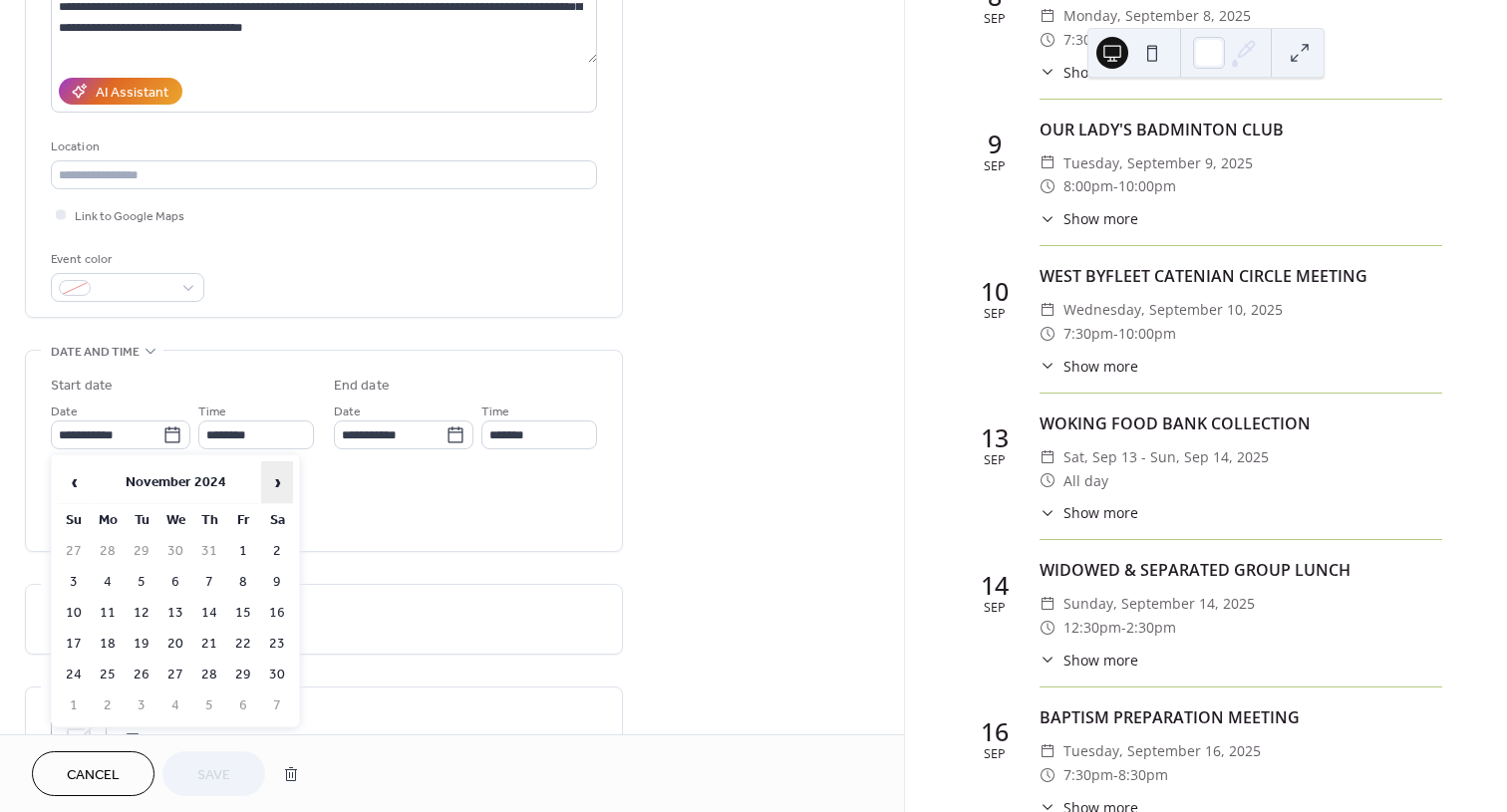 click on "›" at bounding box center (277, 482) 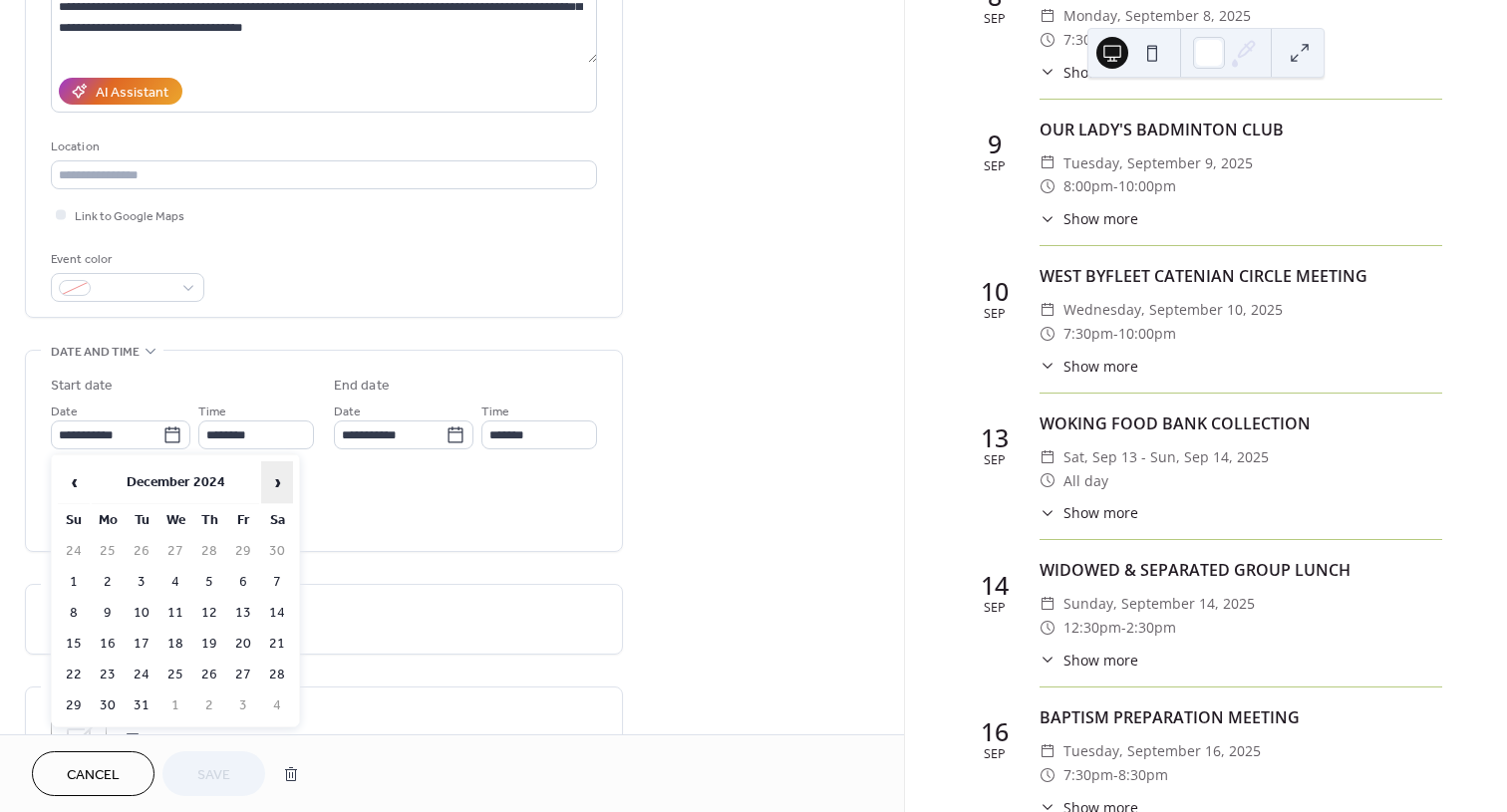 click on "›" at bounding box center (277, 482) 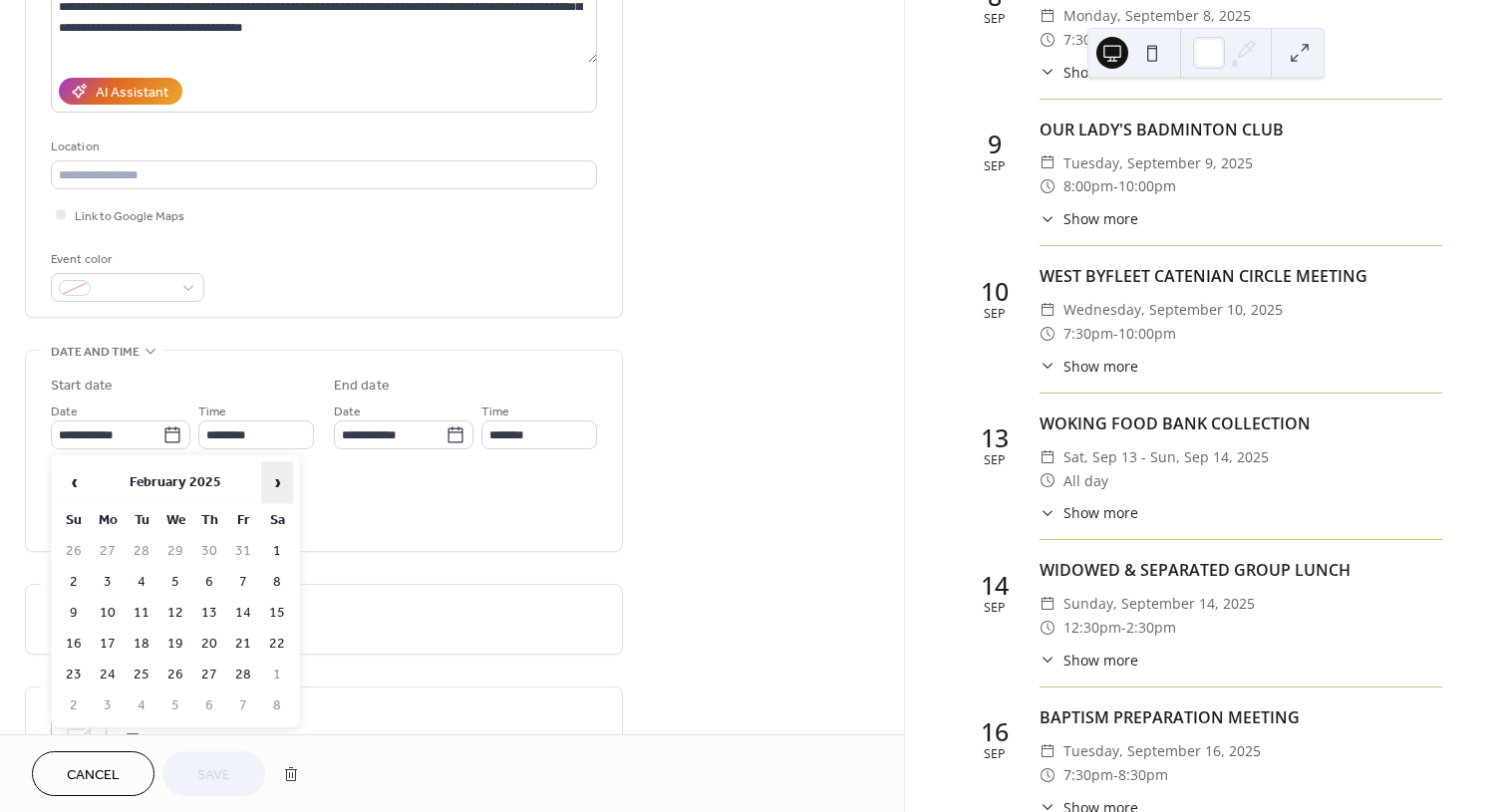 click on "›" at bounding box center [277, 482] 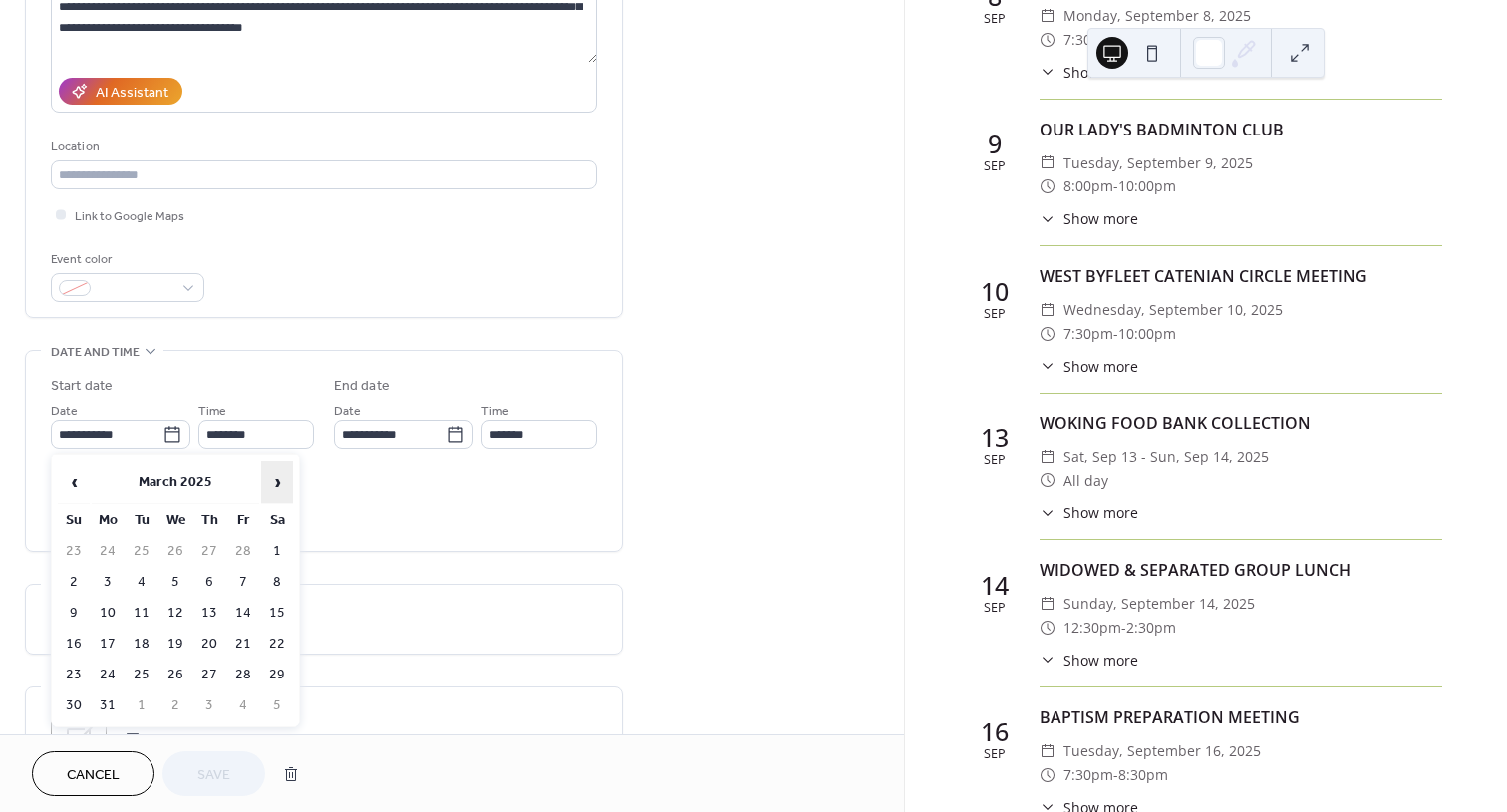 click on "›" at bounding box center (277, 482) 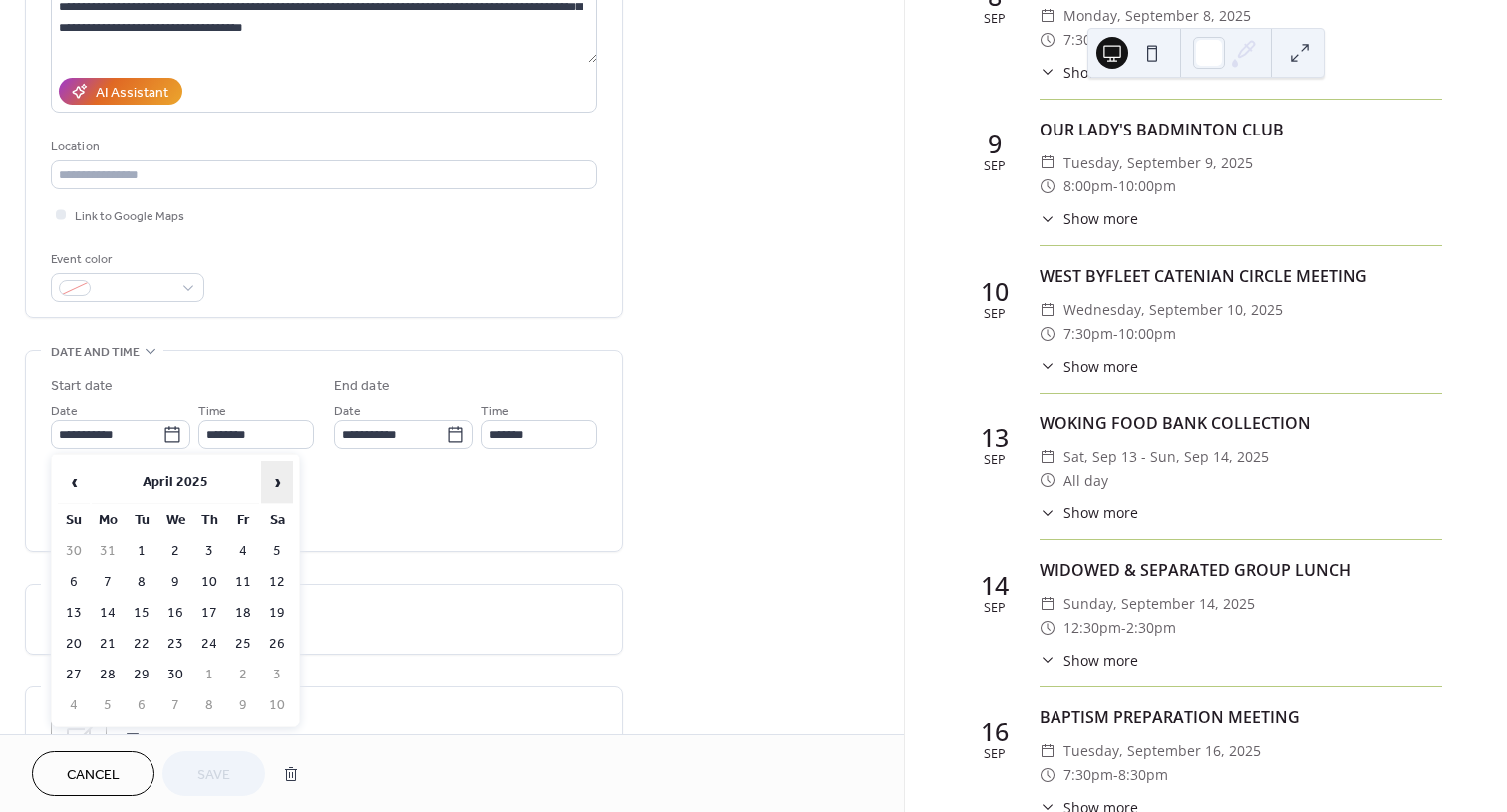 click on "›" at bounding box center (277, 482) 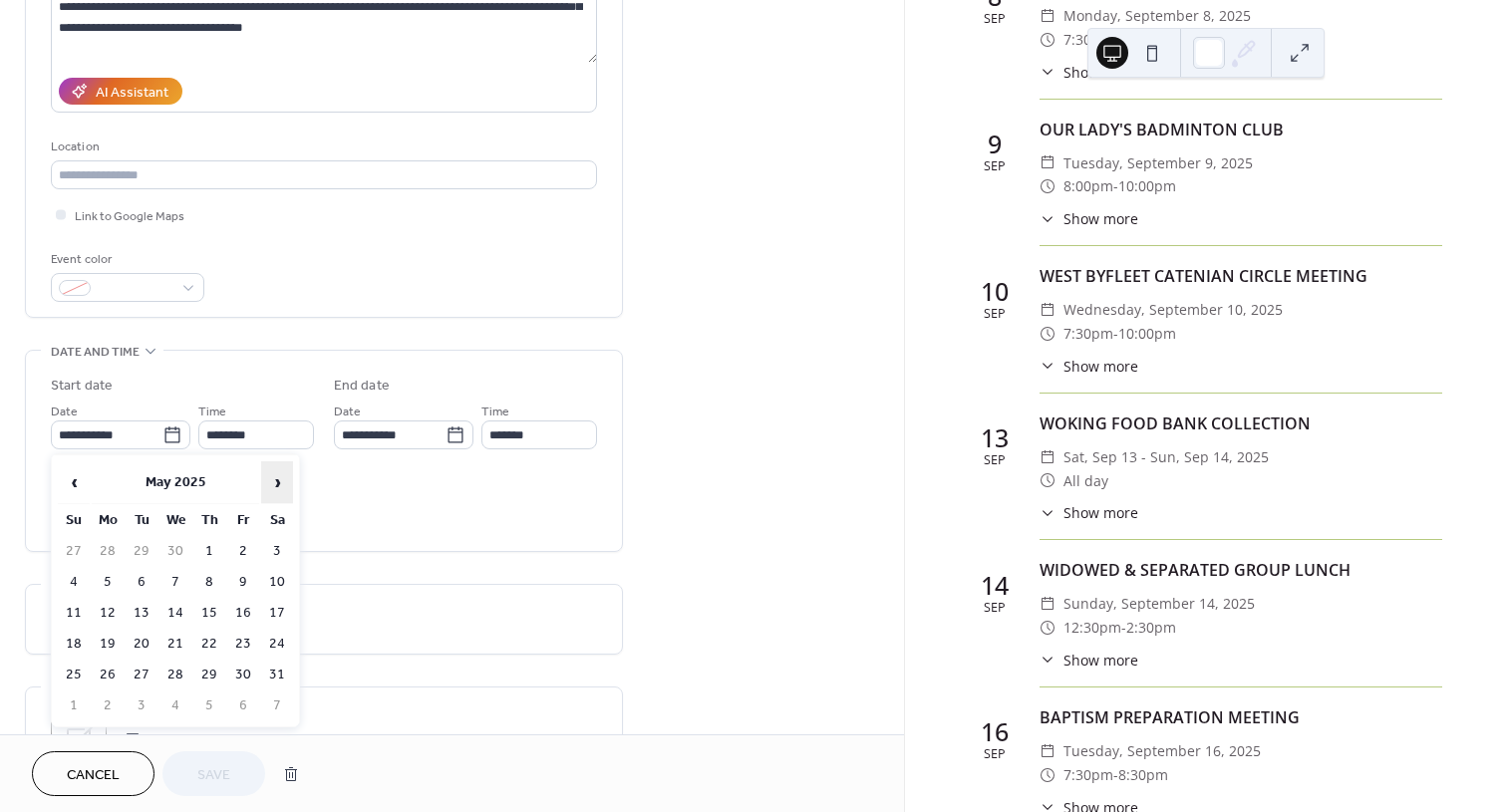 click on "›" at bounding box center (277, 482) 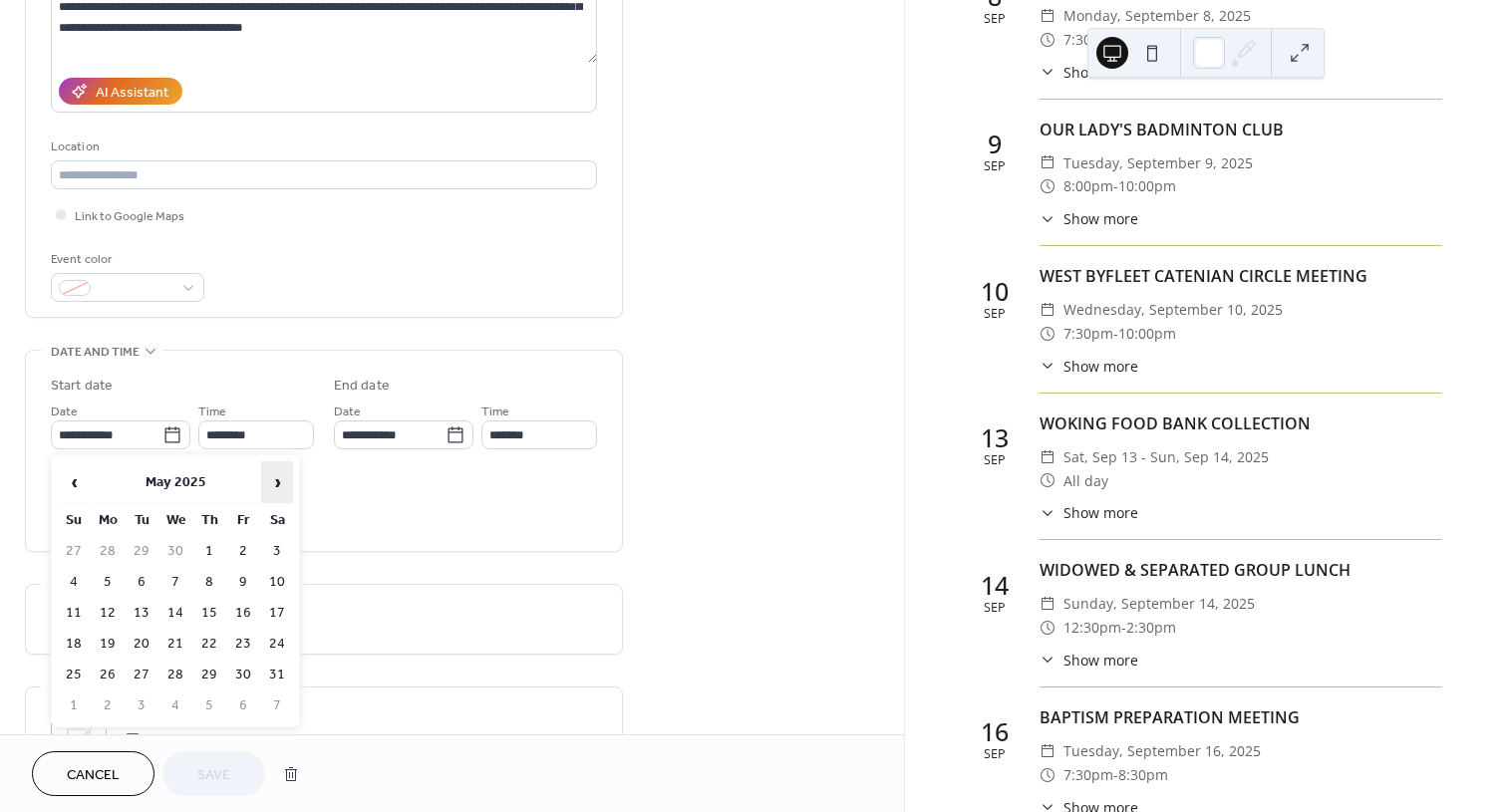click on "›" at bounding box center [277, 482] 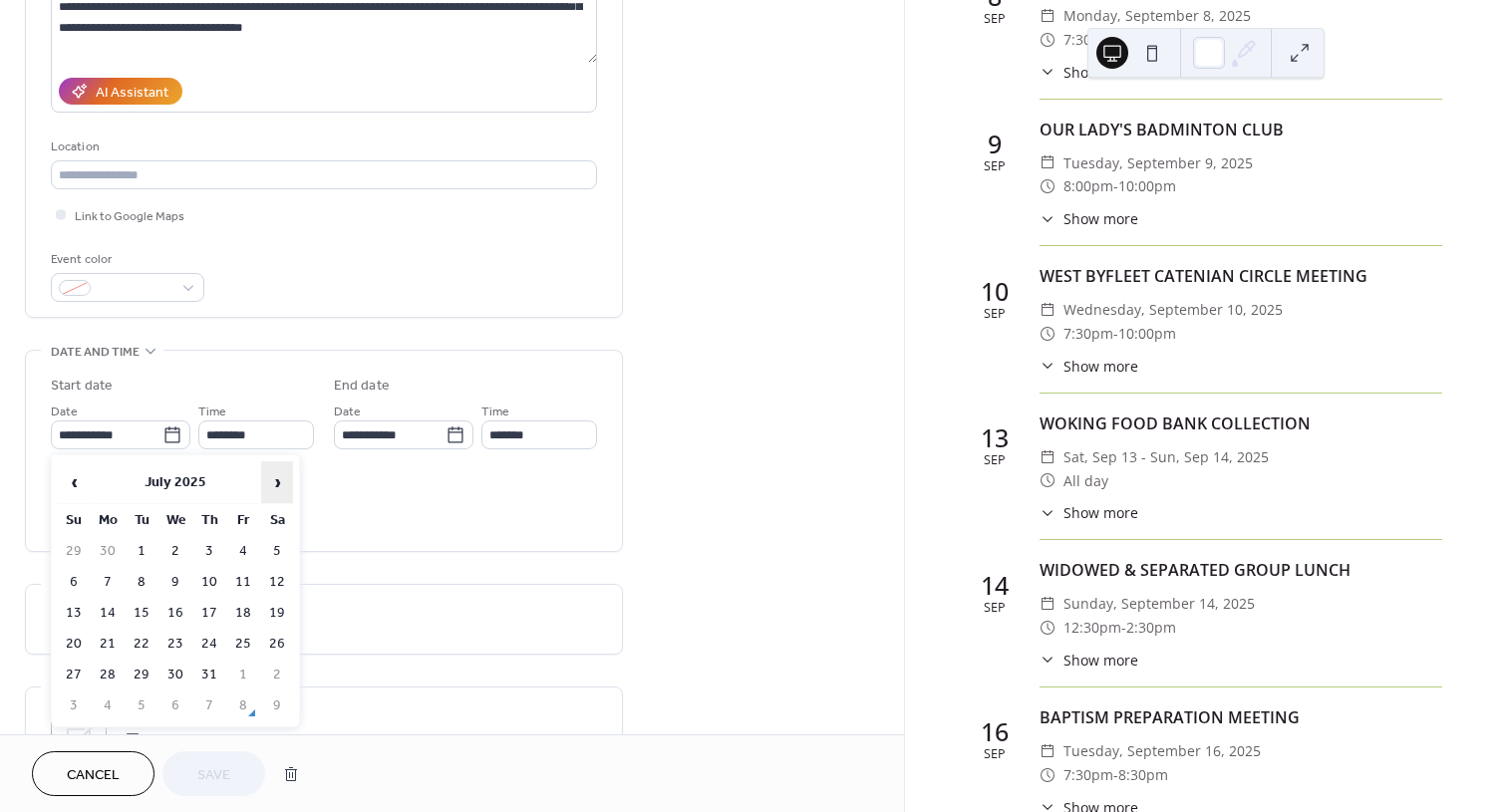 click on "›" at bounding box center (277, 482) 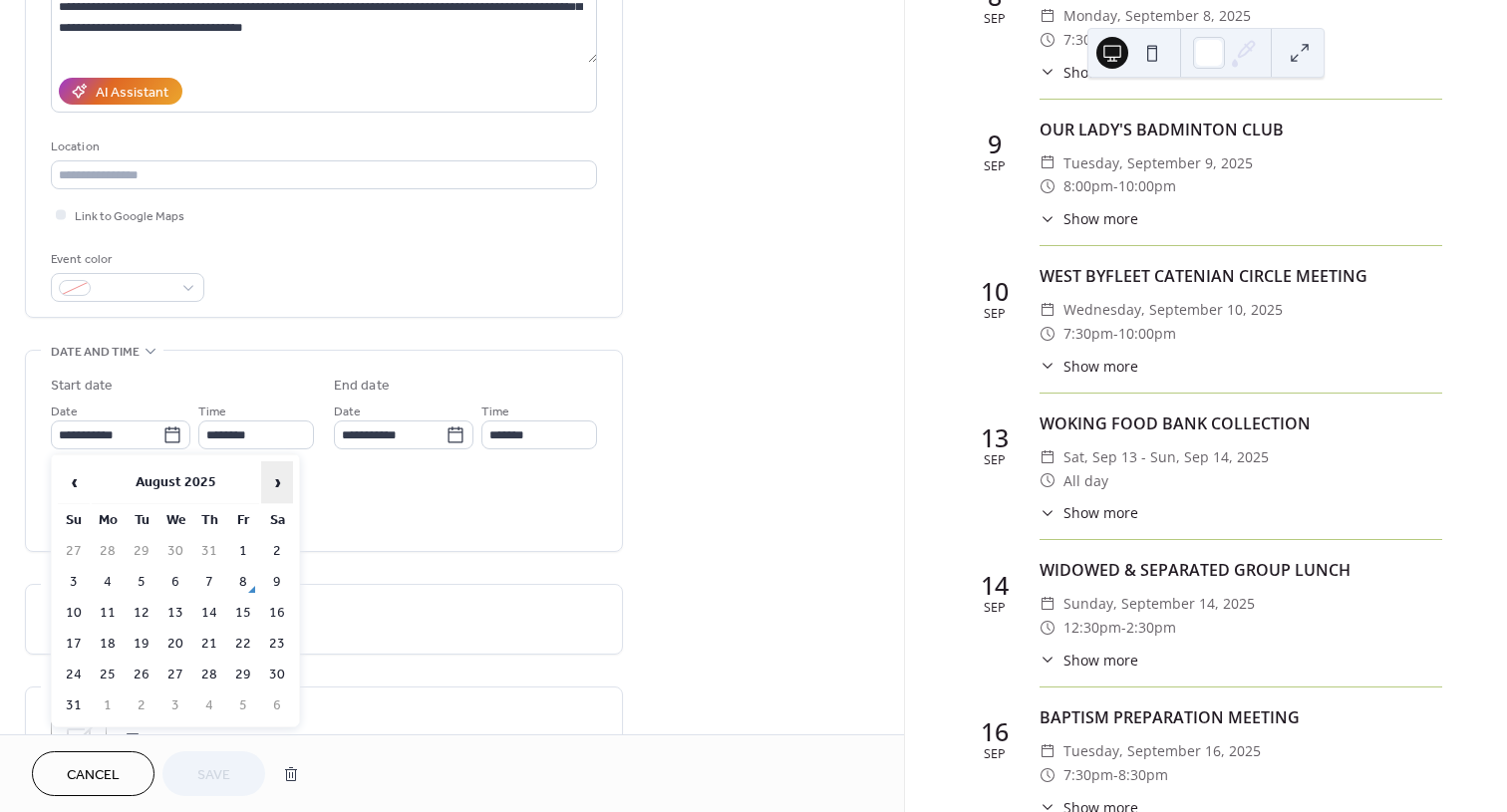 click on "›" at bounding box center [277, 482] 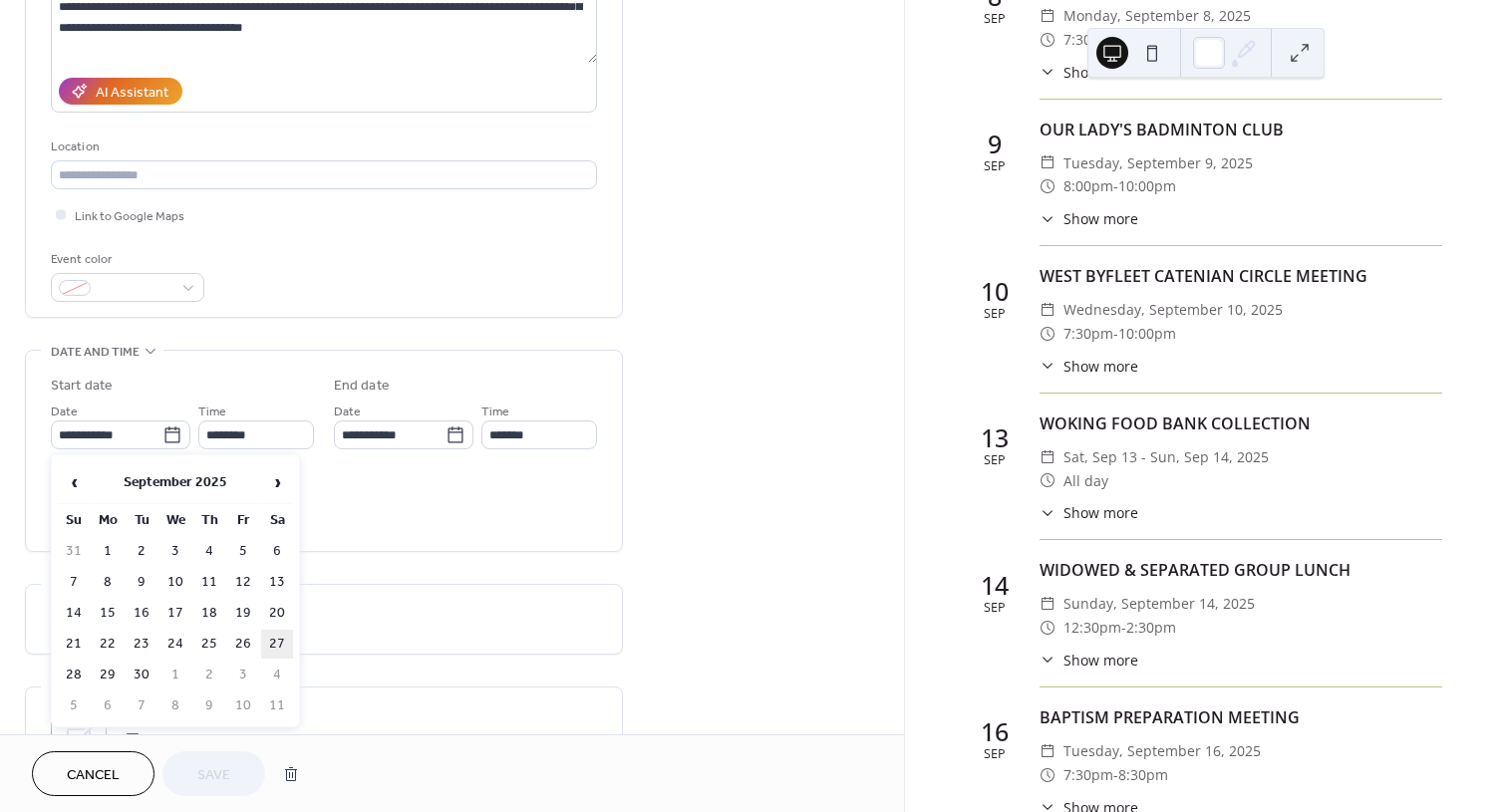 click on "27" at bounding box center [277, 644] 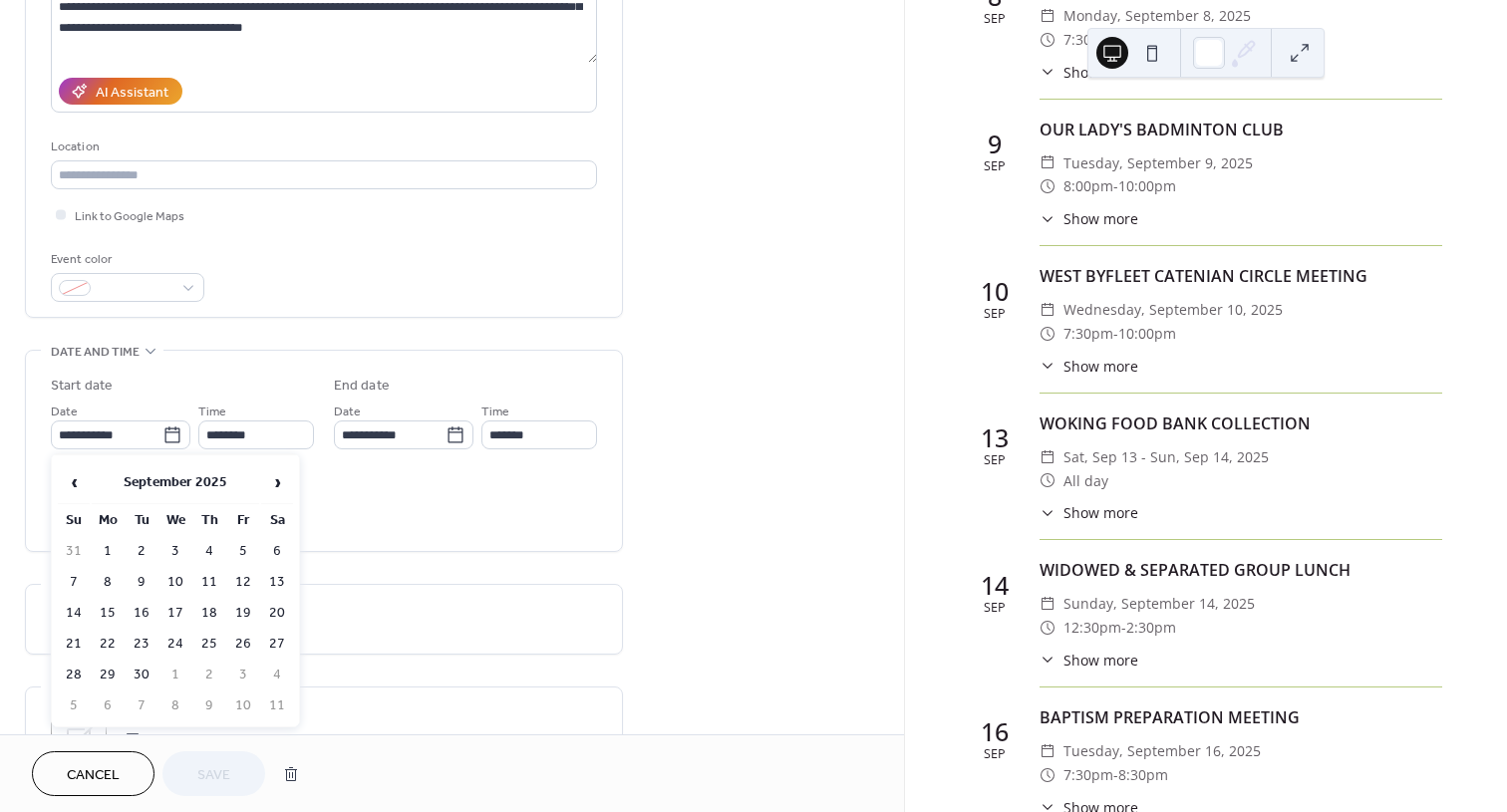 type on "**********" 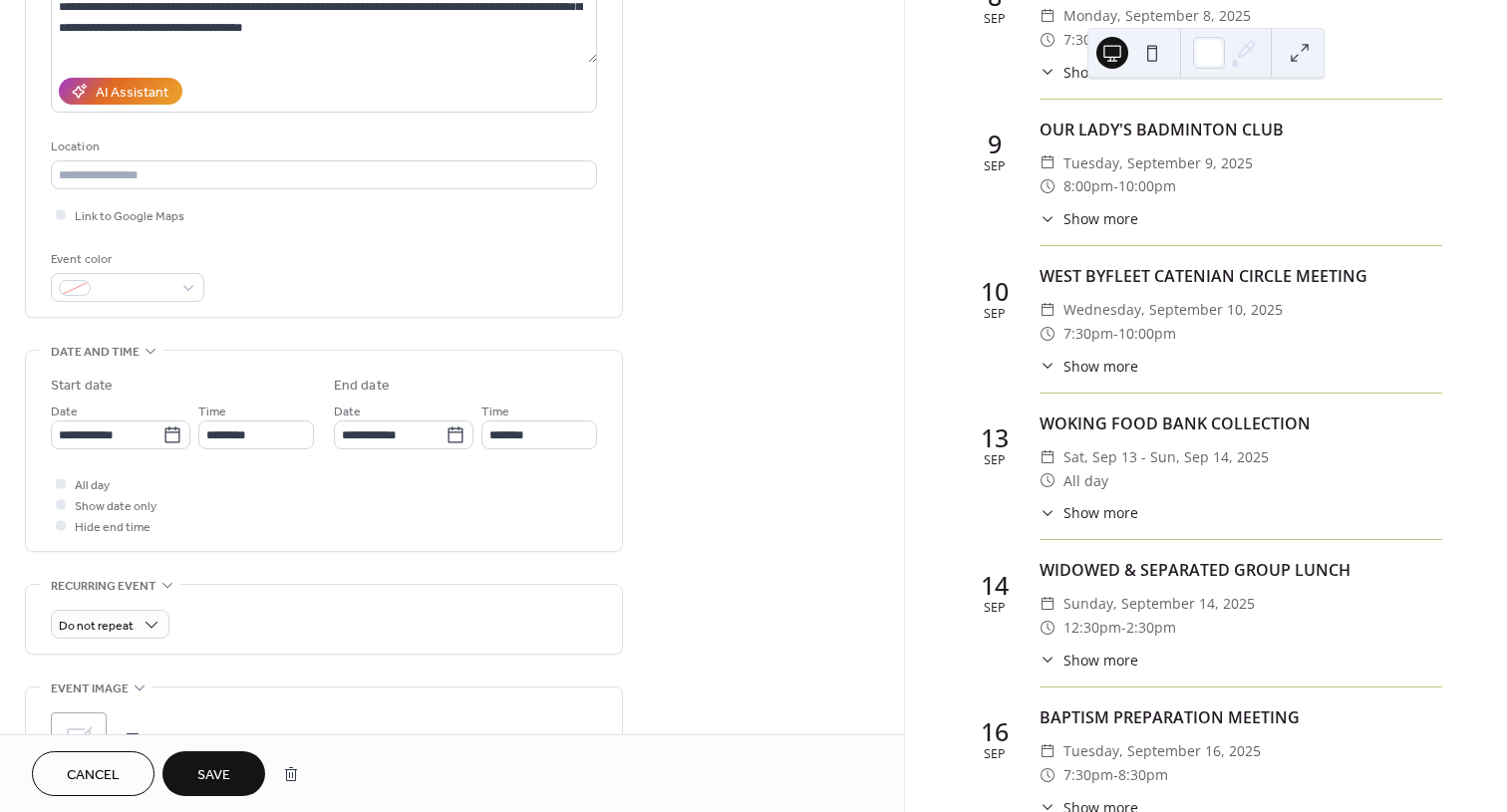 click on "Save" at bounding box center (213, 773) 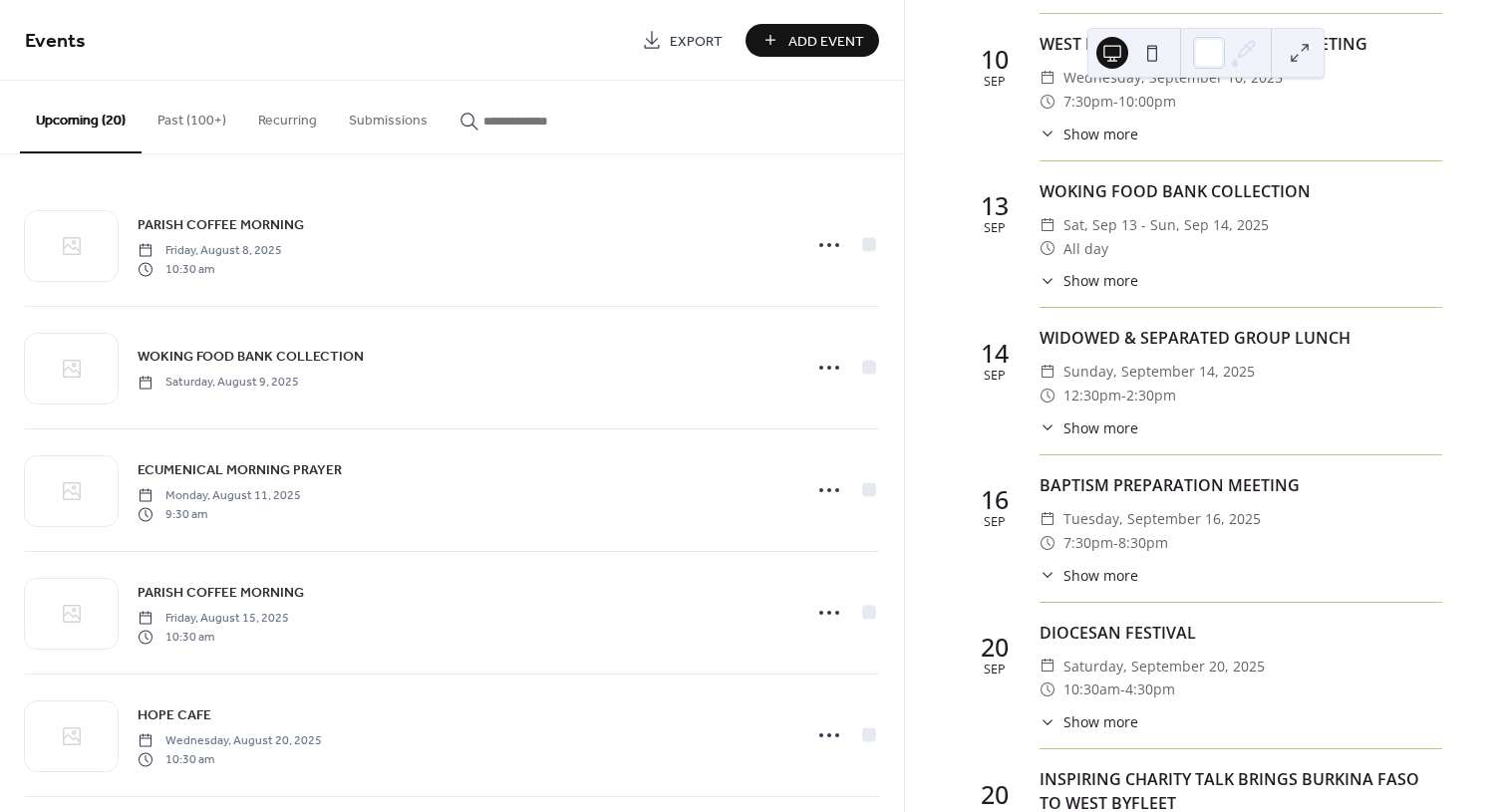 scroll, scrollTop: 2384, scrollLeft: 0, axis: vertical 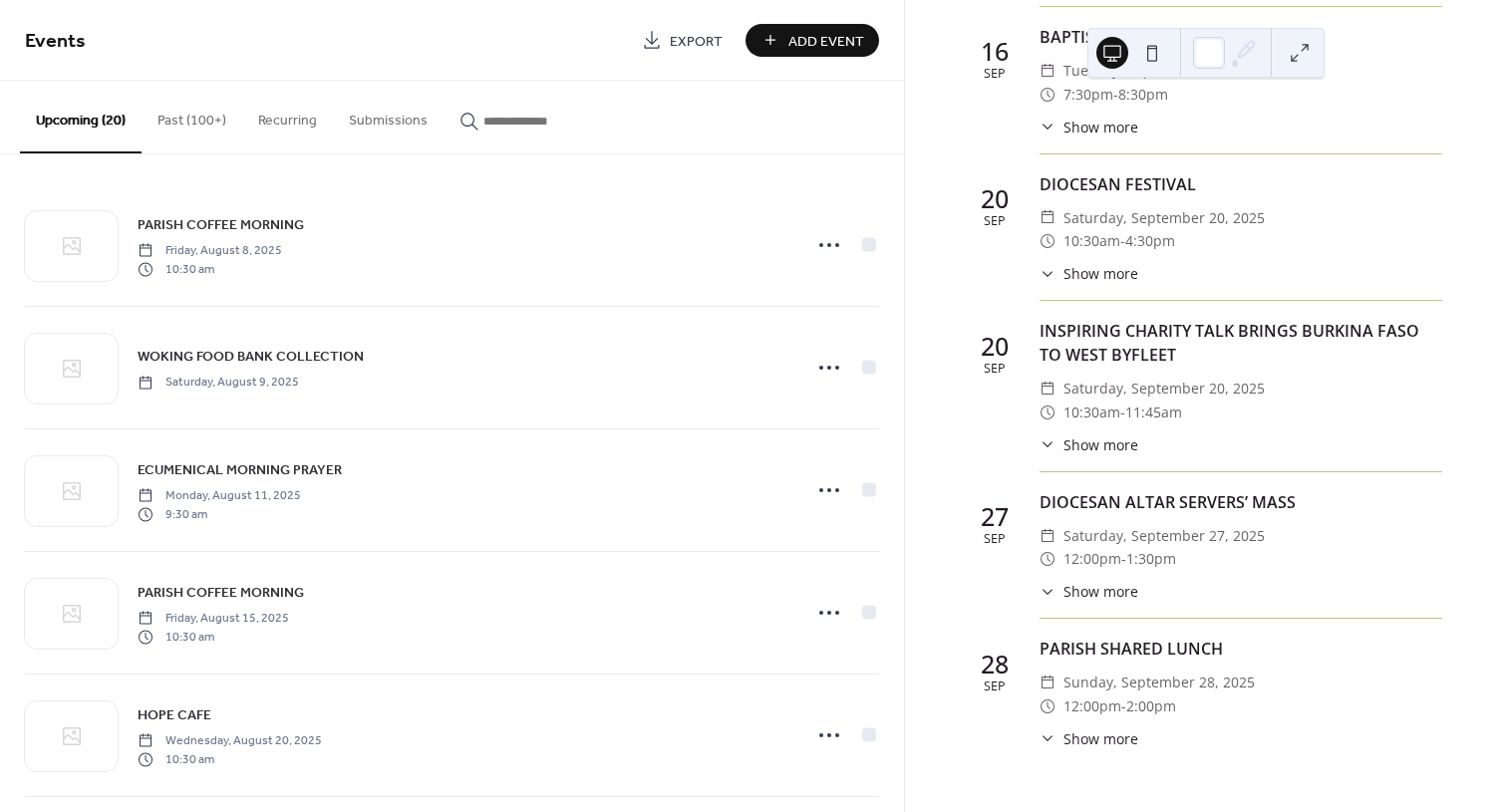 click on "Upcoming (20)" at bounding box center [81, 117] 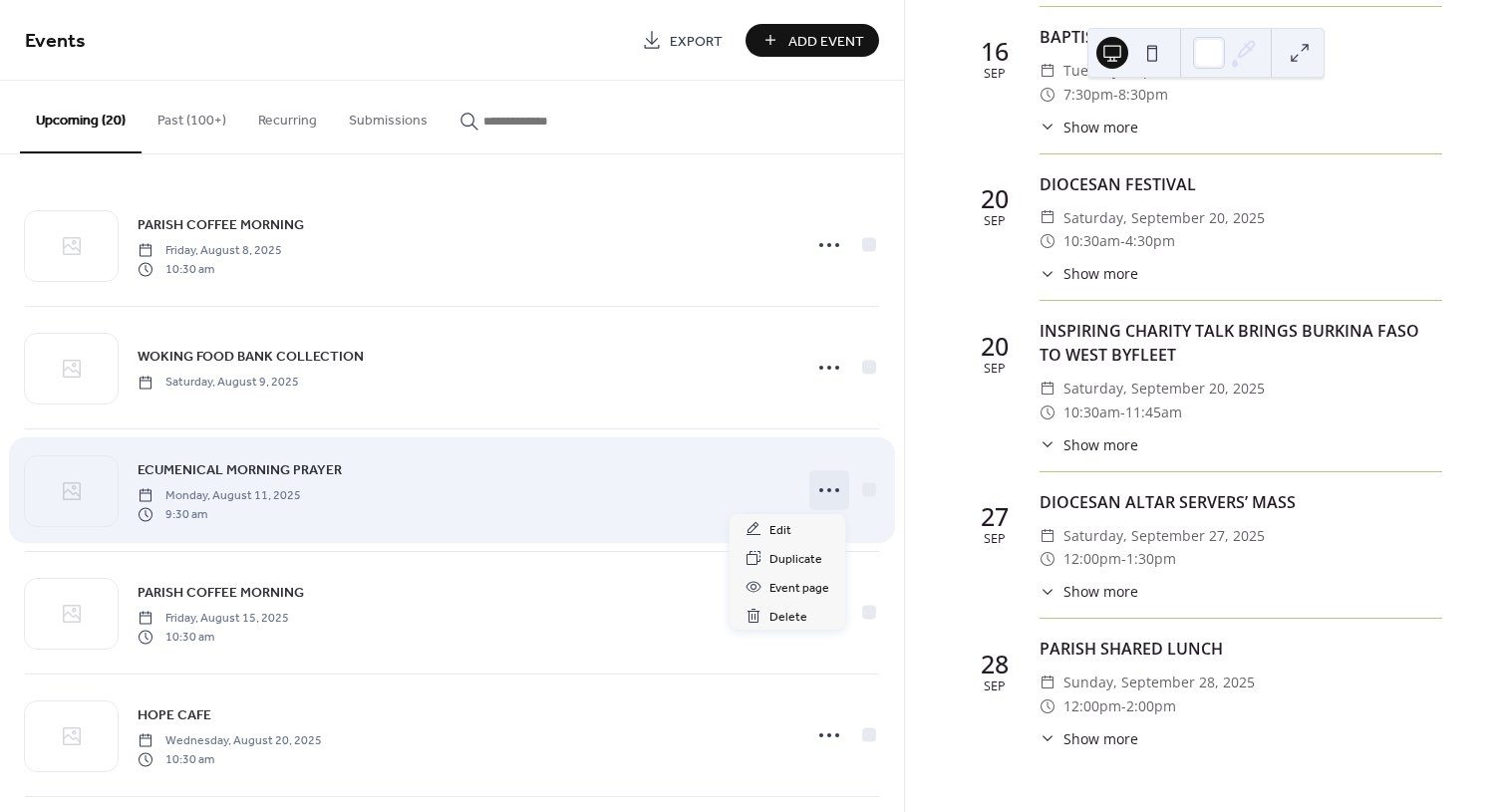 click 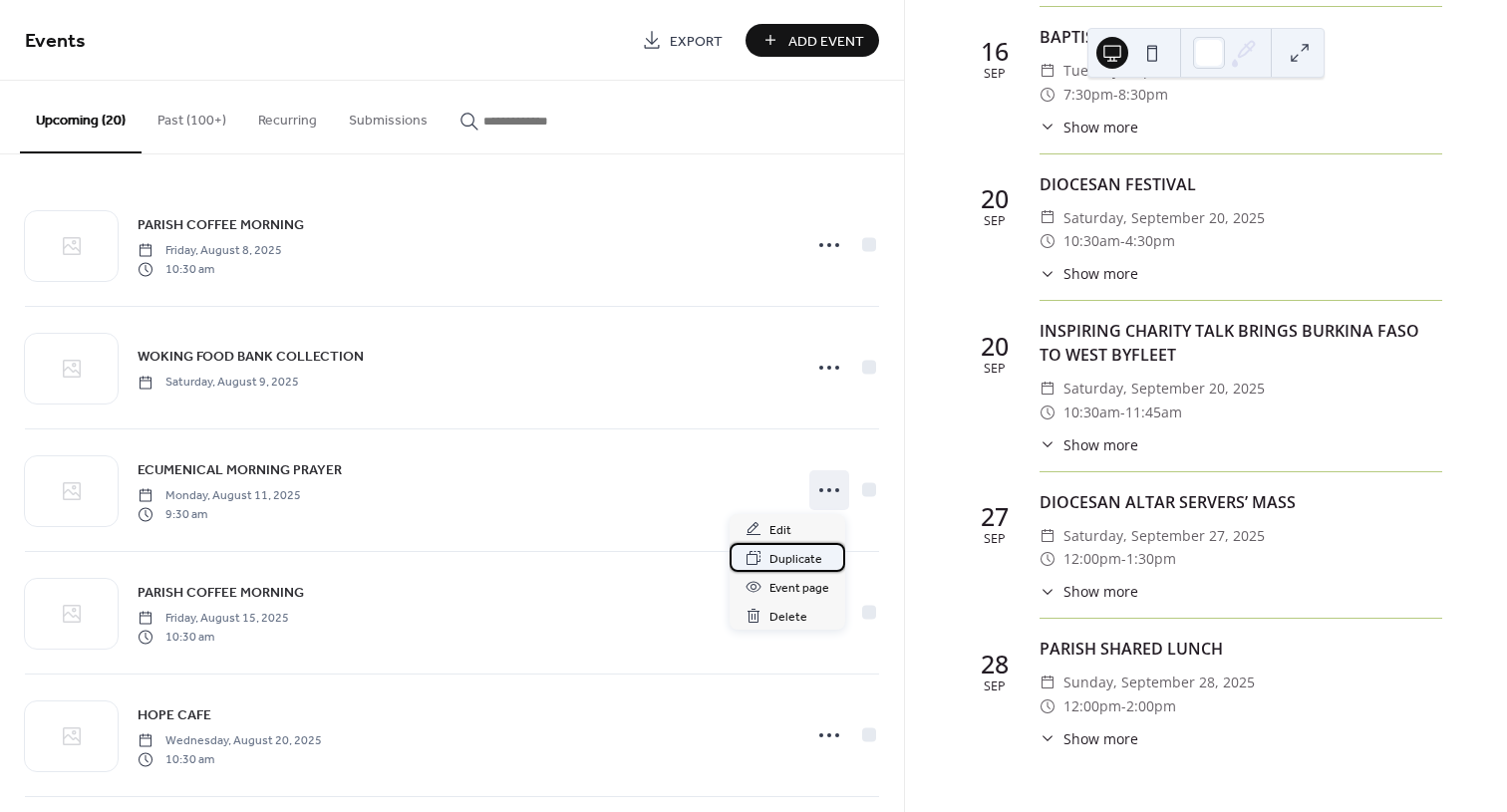 click on "Duplicate" at bounding box center (795, 559) 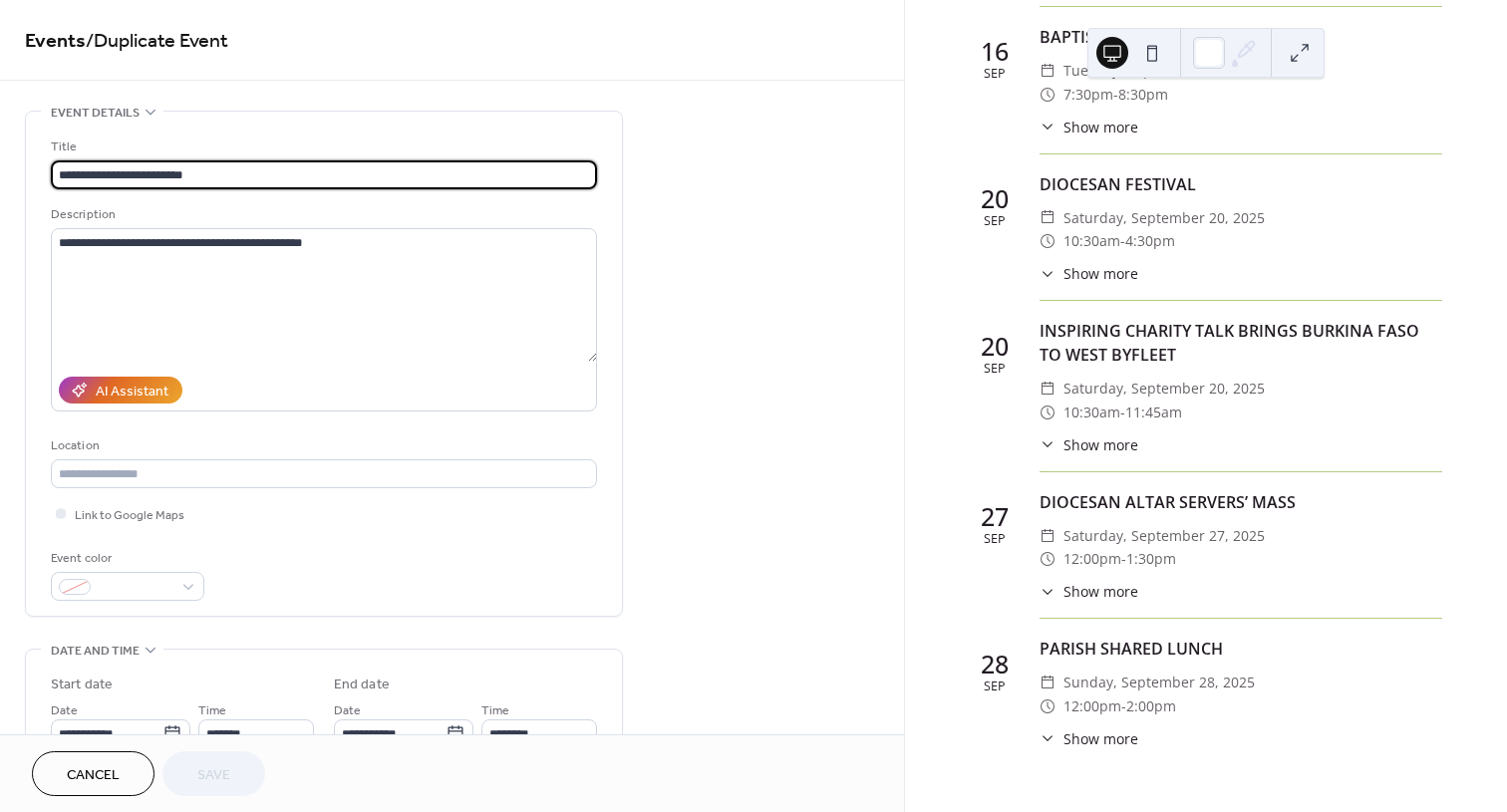 scroll, scrollTop: 399, scrollLeft: 0, axis: vertical 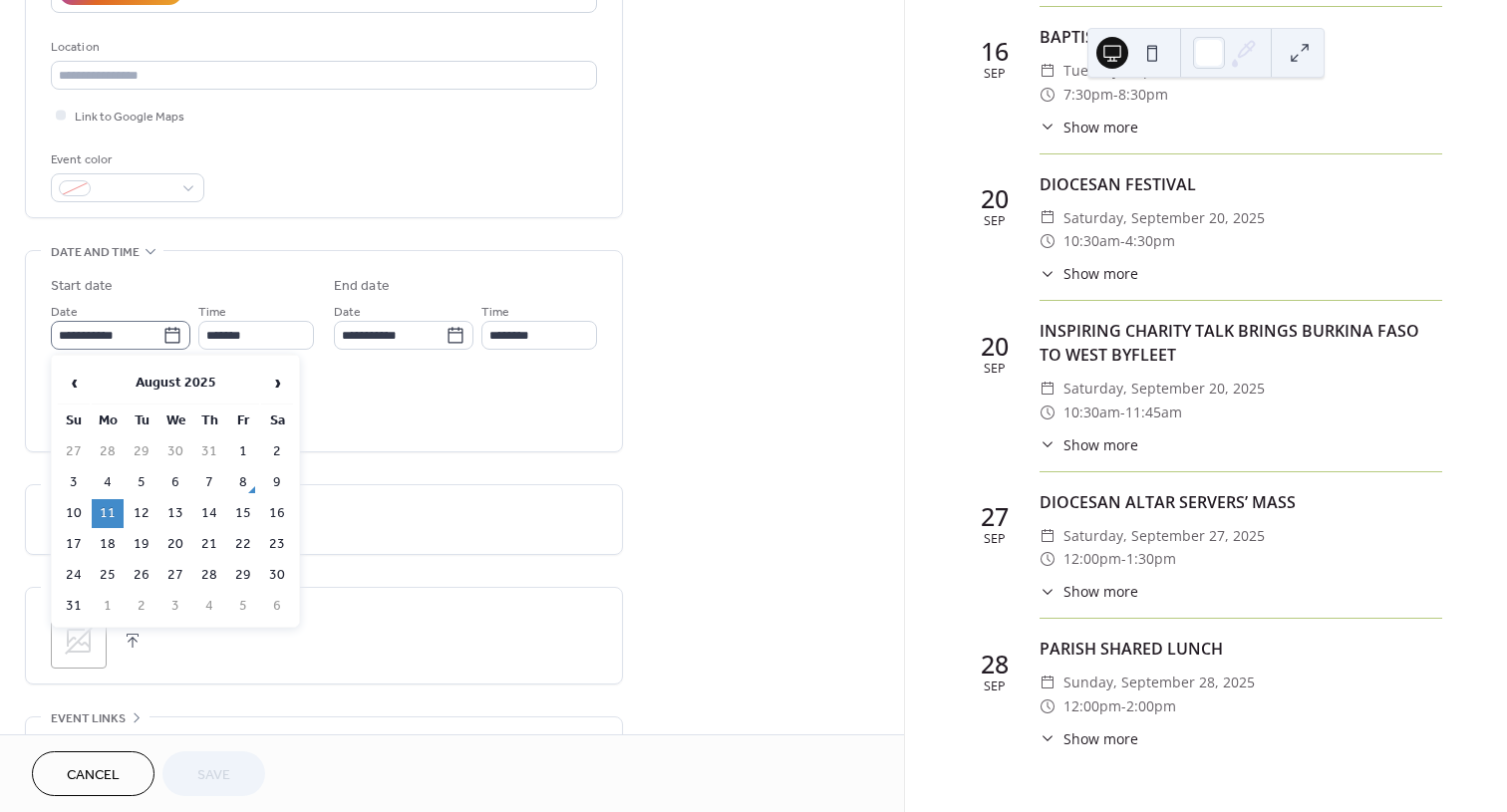 click 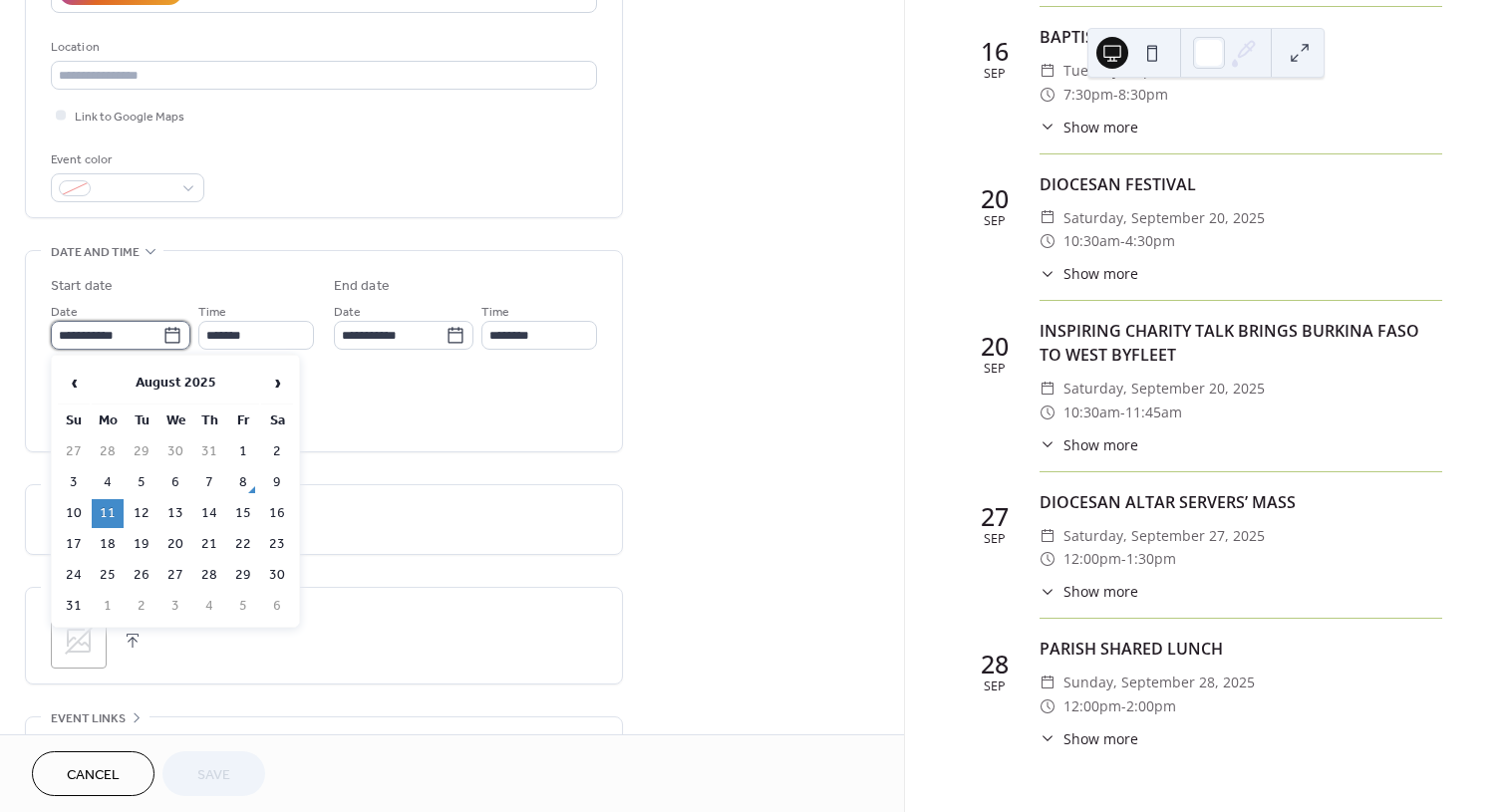 click on "**********" at bounding box center [107, 335] 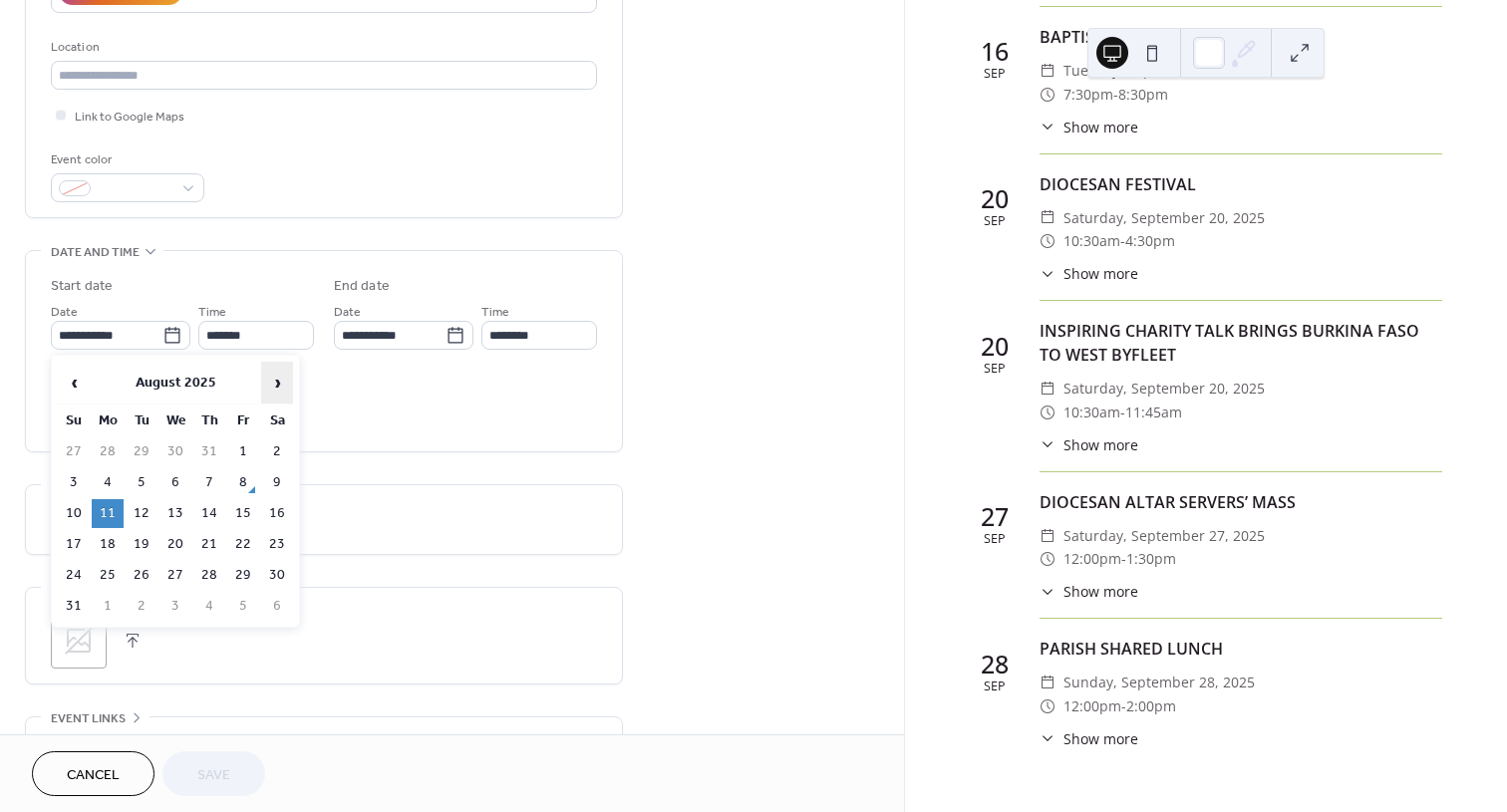 click on "›" at bounding box center [277, 383] 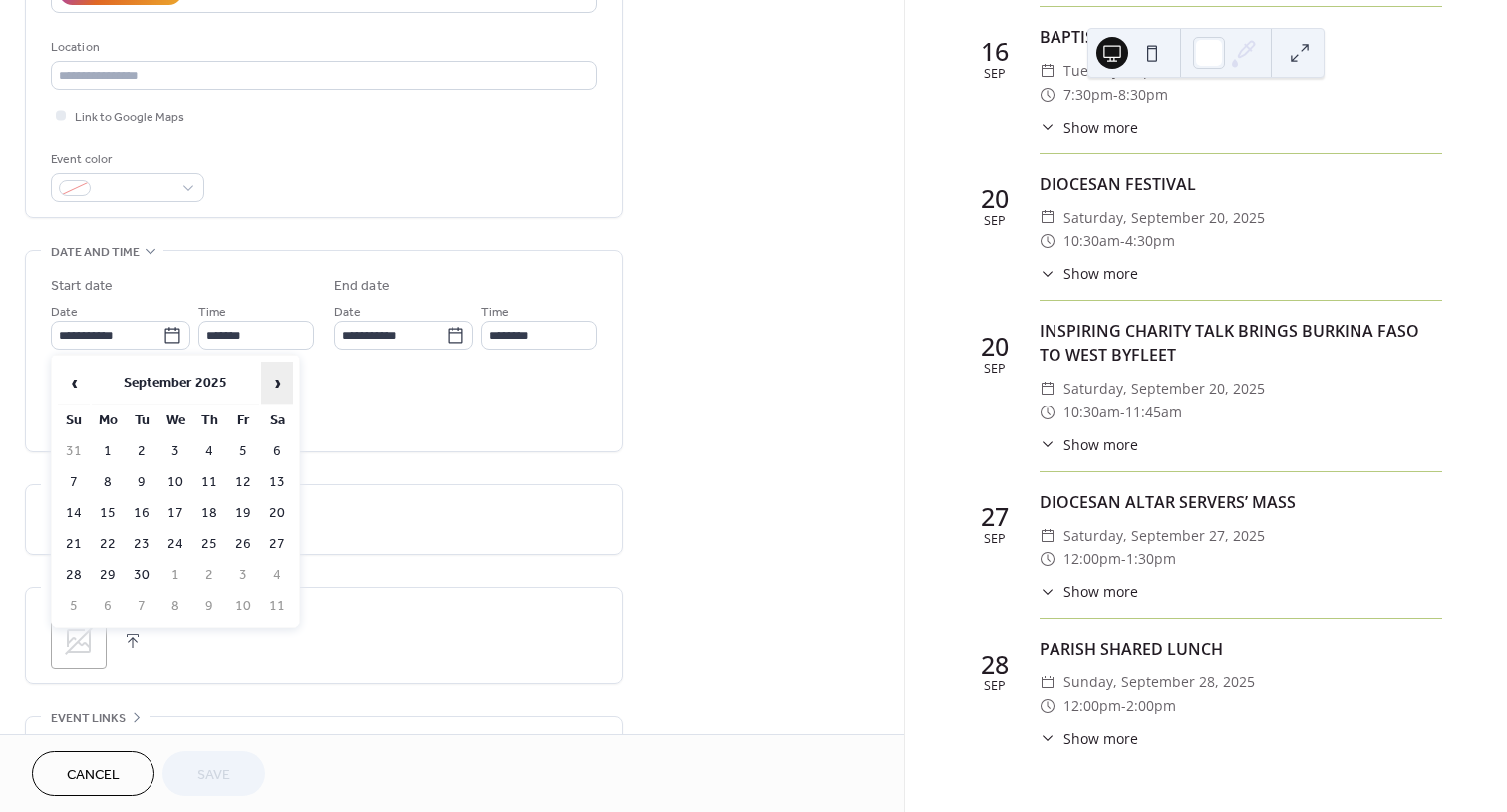 click on "›" at bounding box center (277, 383) 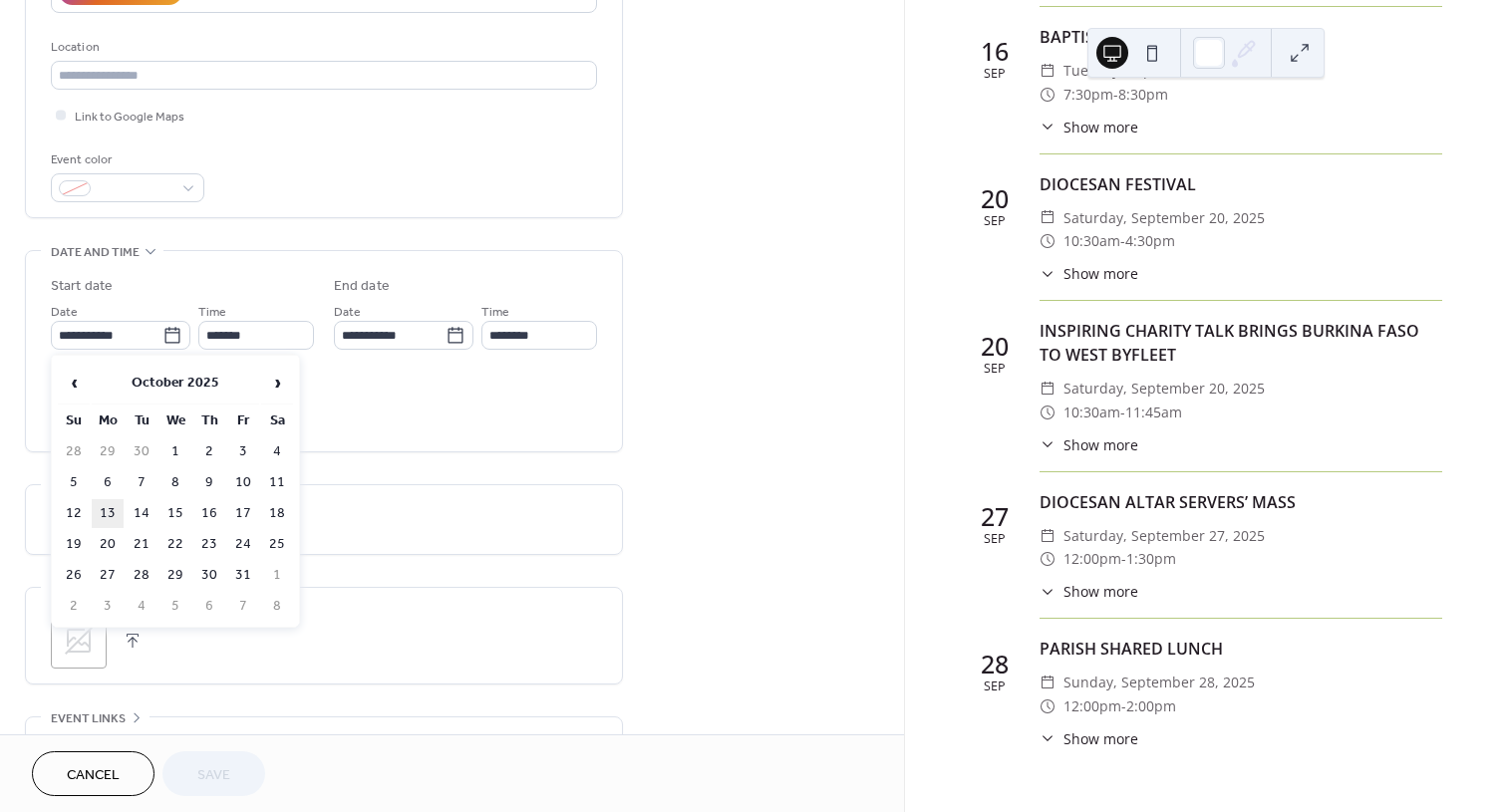 click on "13" at bounding box center [108, 513] 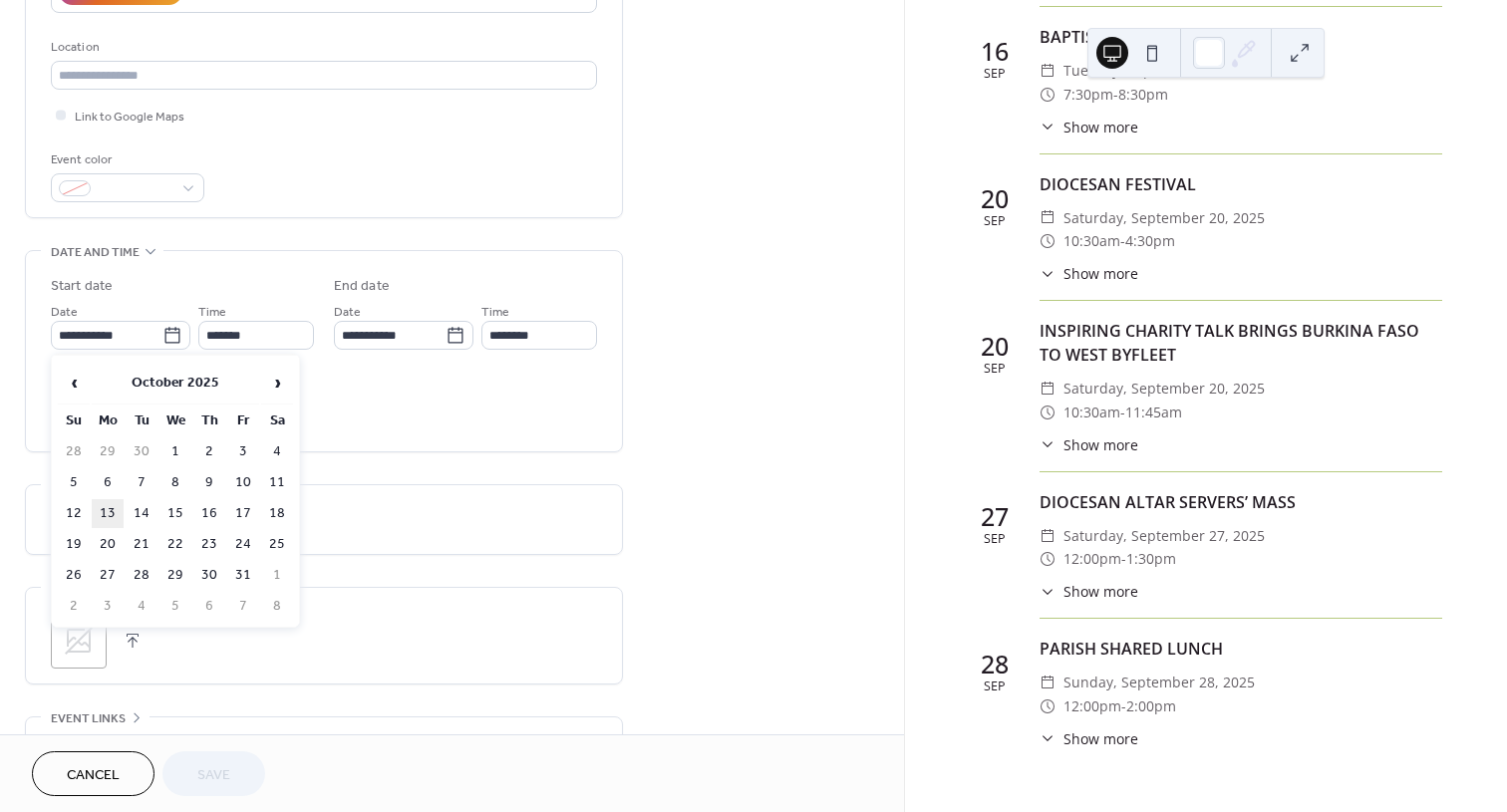 type on "**********" 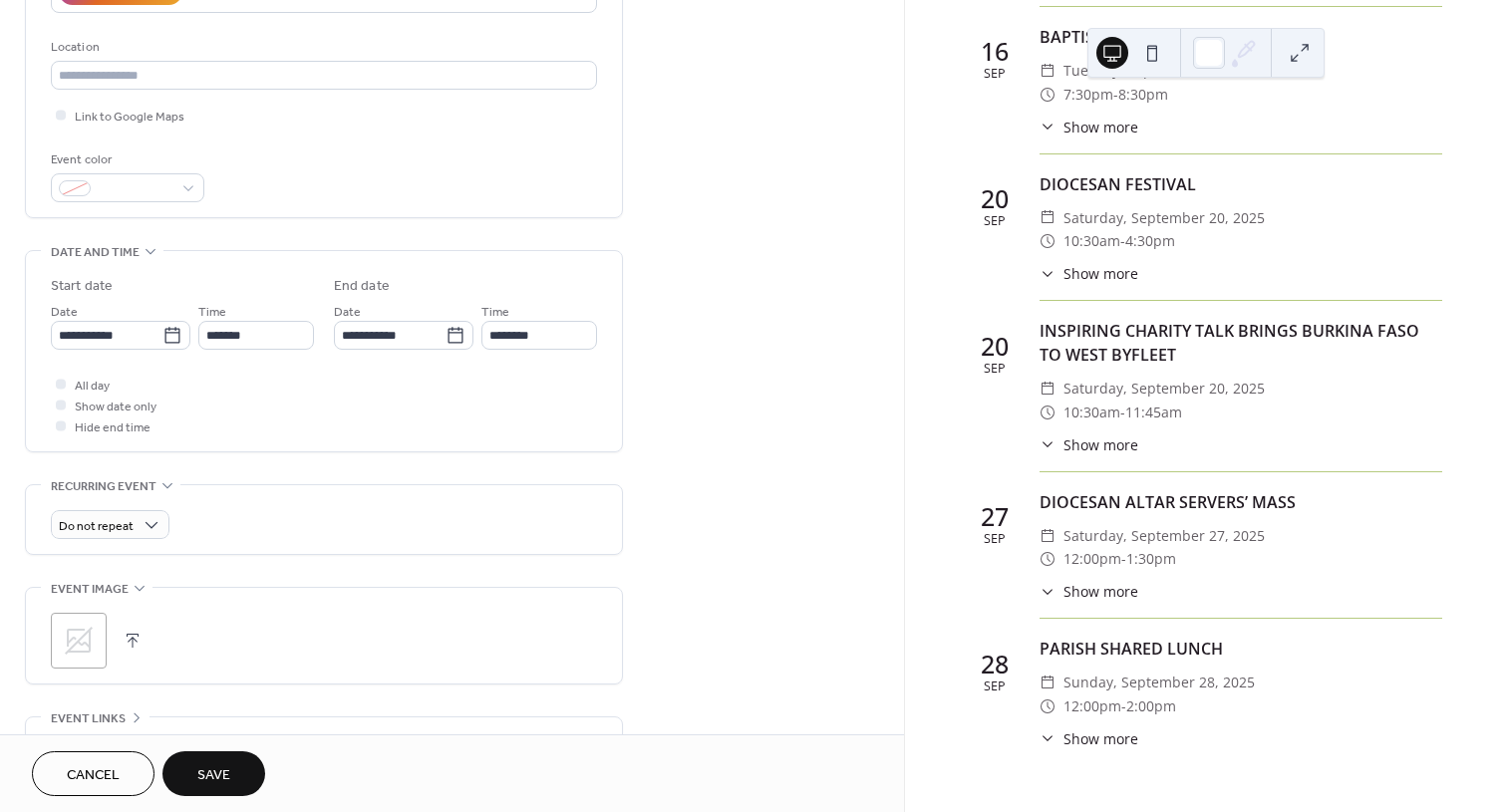 click on "Save" at bounding box center (213, 775) 